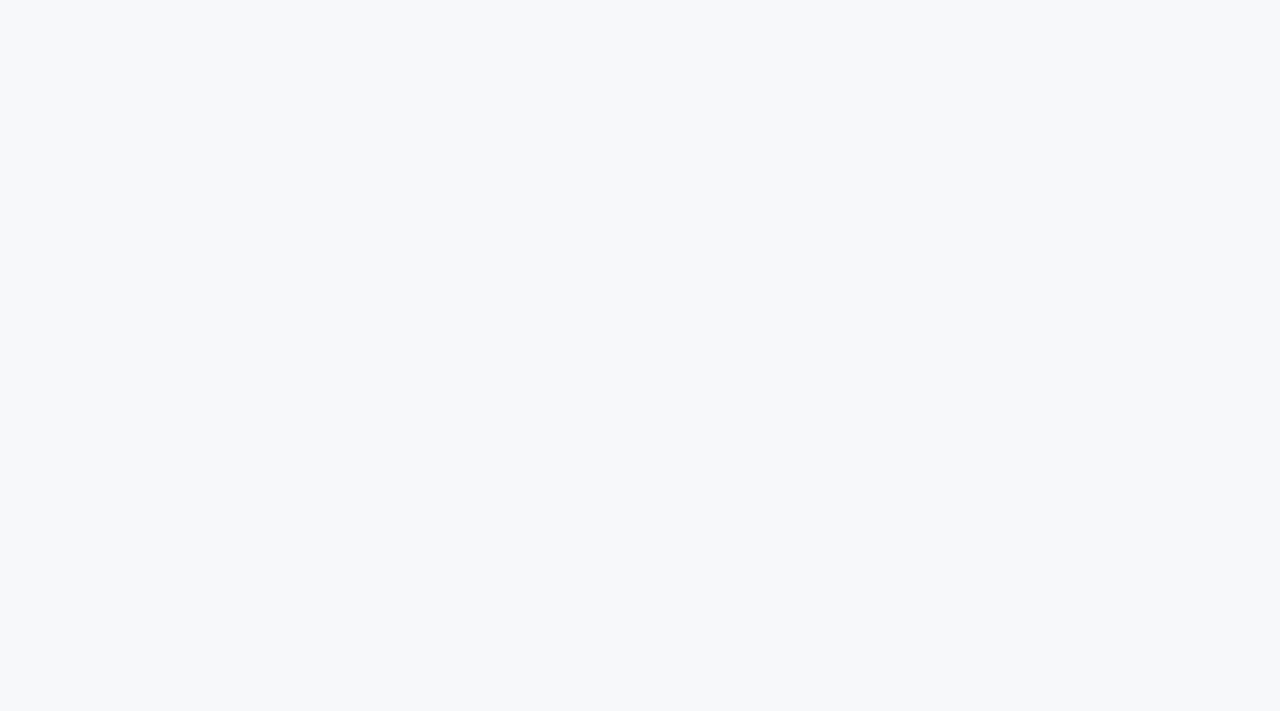 scroll, scrollTop: 0, scrollLeft: 0, axis: both 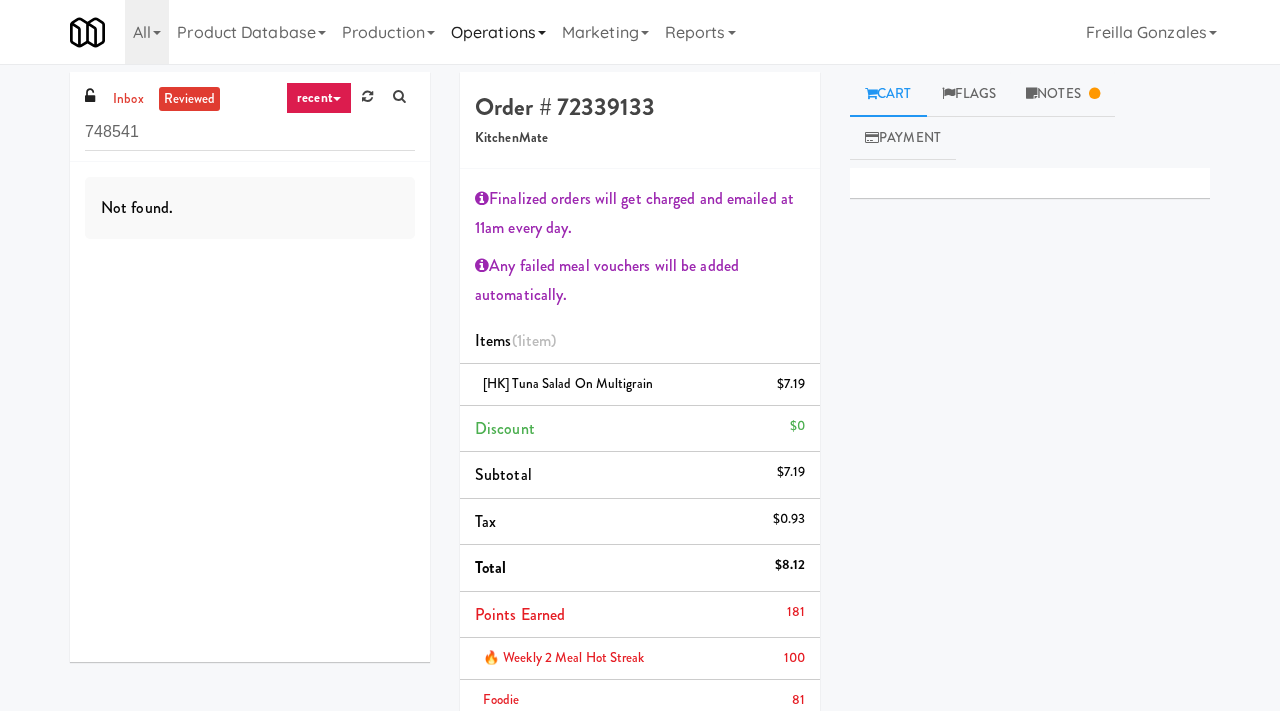 click on "Operations" at bounding box center [498, 32] 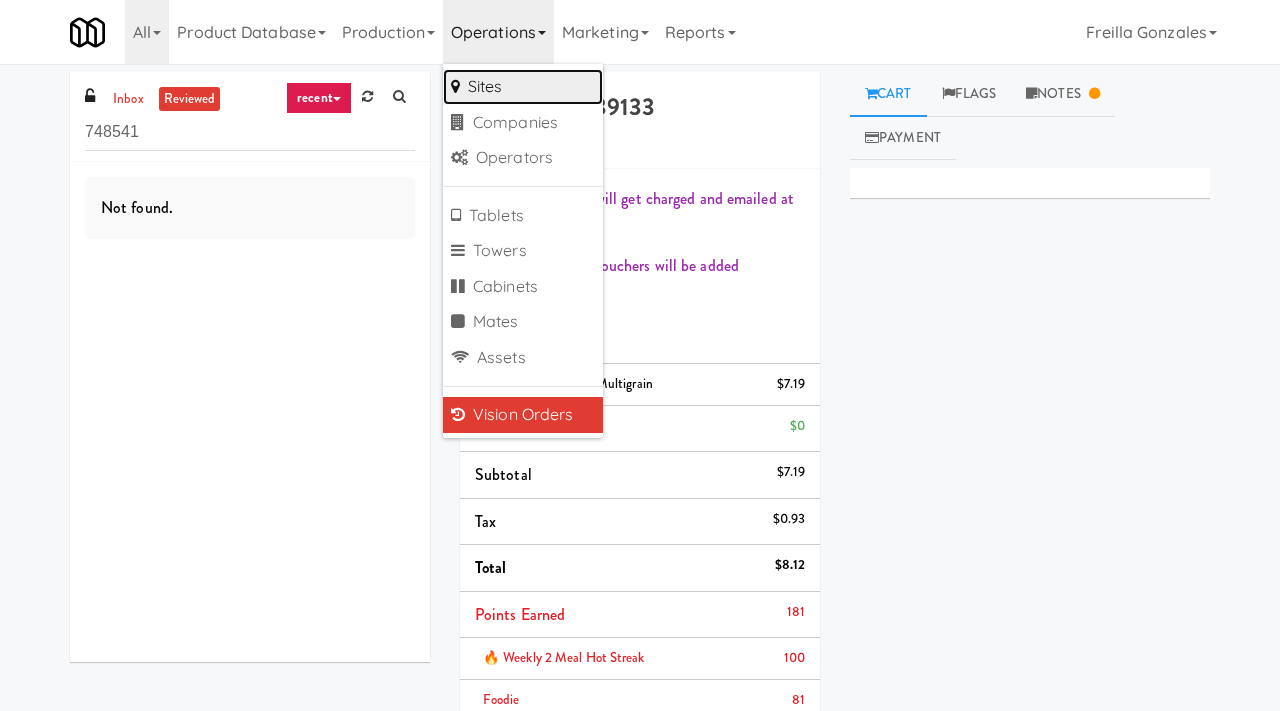 click on "Sites" at bounding box center (523, 87) 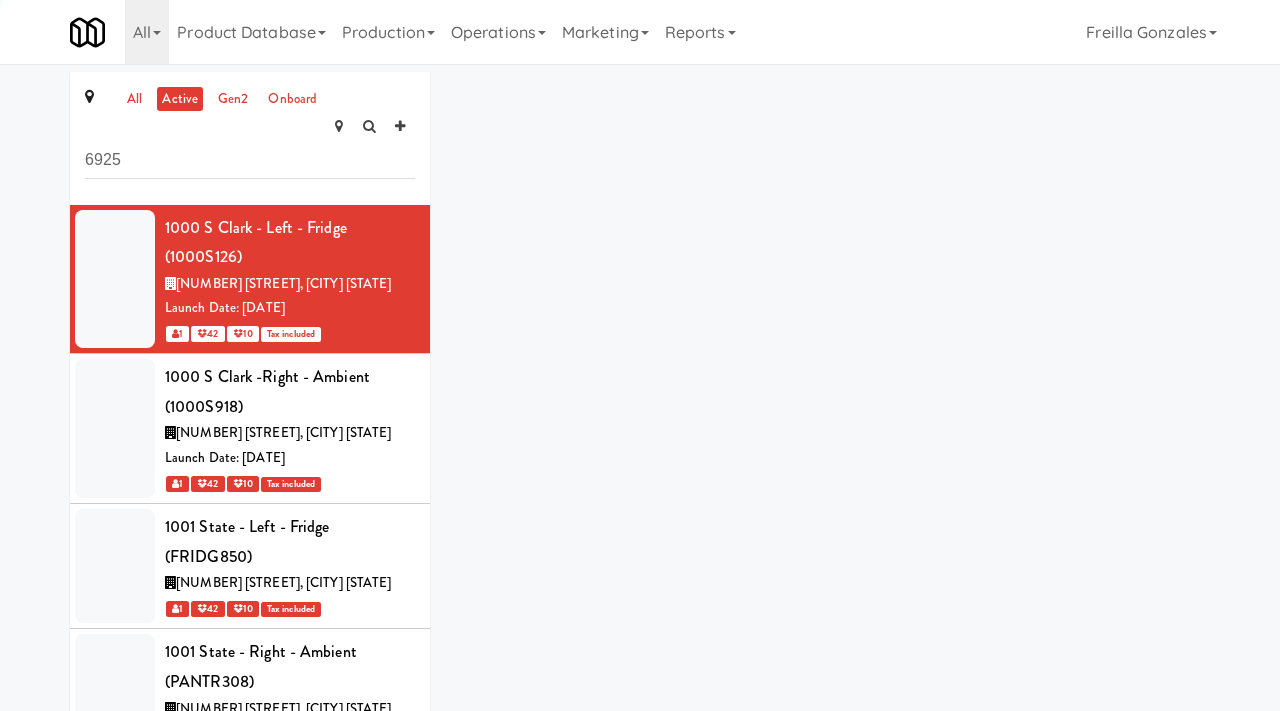 type on "6925" 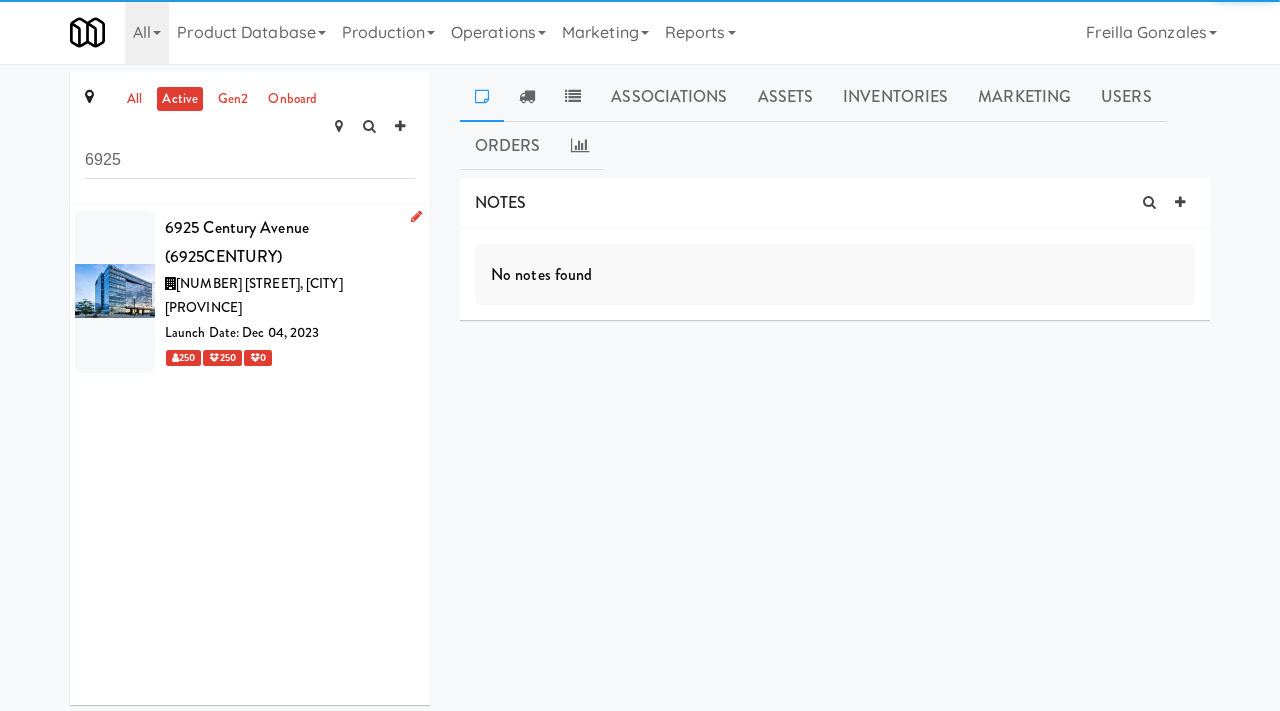 click on "6925 Century Avenue (6925CENTURY)" at bounding box center (290, 242) 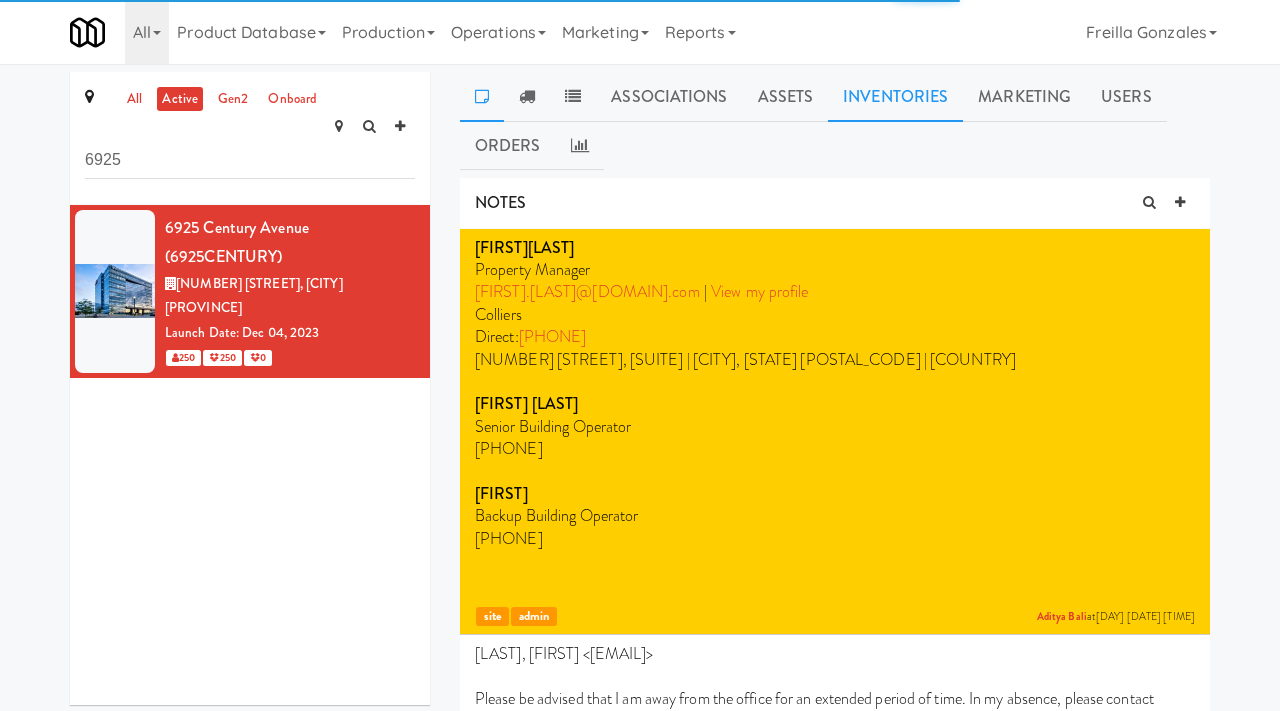 click on "Inventories" at bounding box center (895, 97) 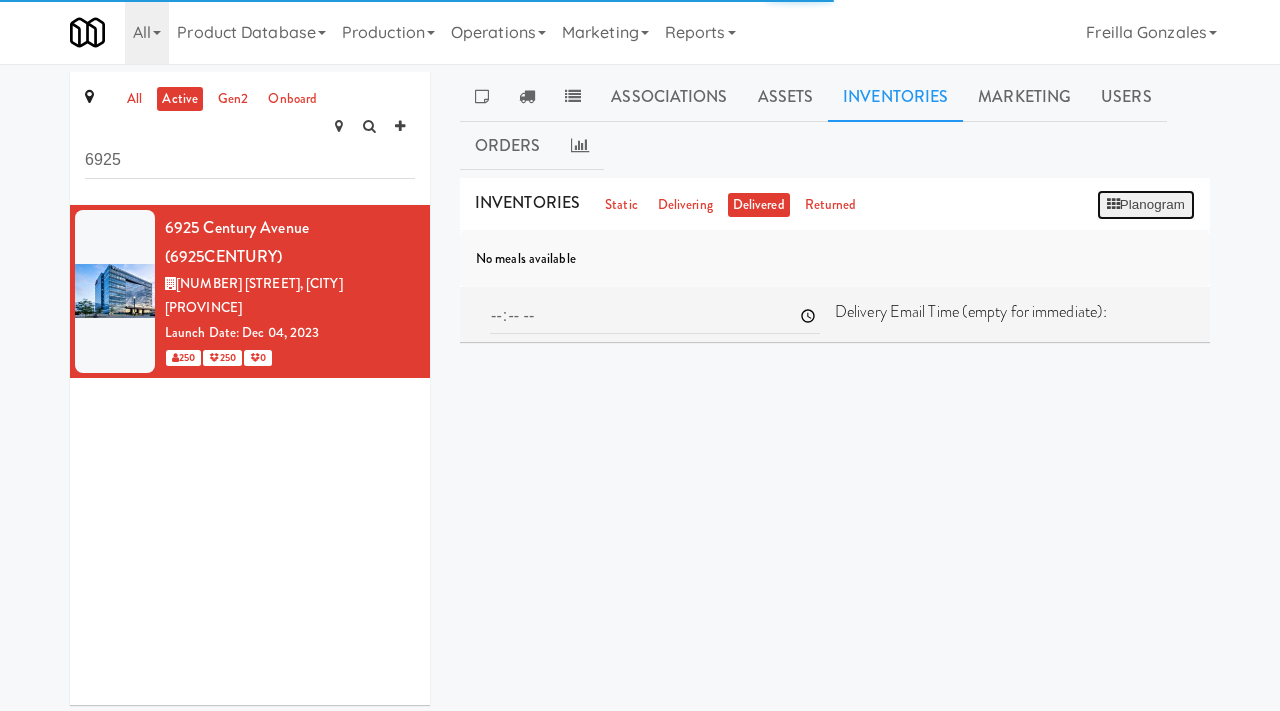 click on "Planogram" at bounding box center [1146, 205] 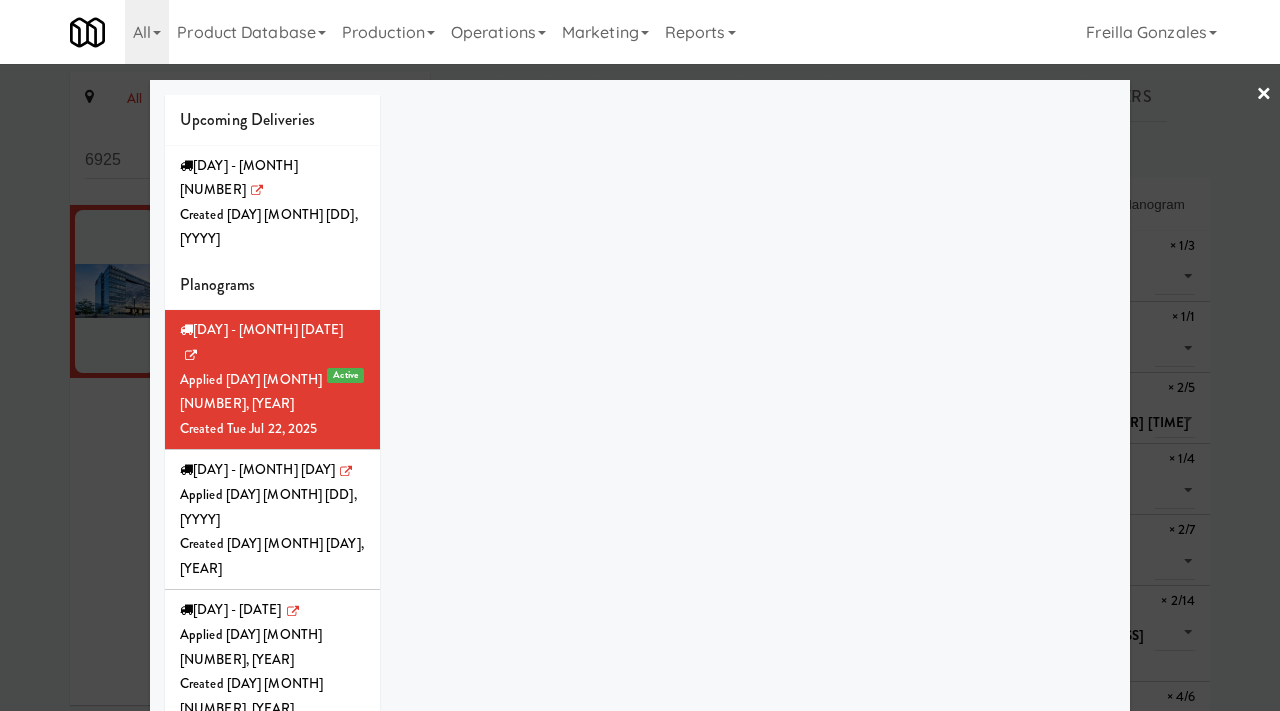 click on "×" at bounding box center [1264, 95] 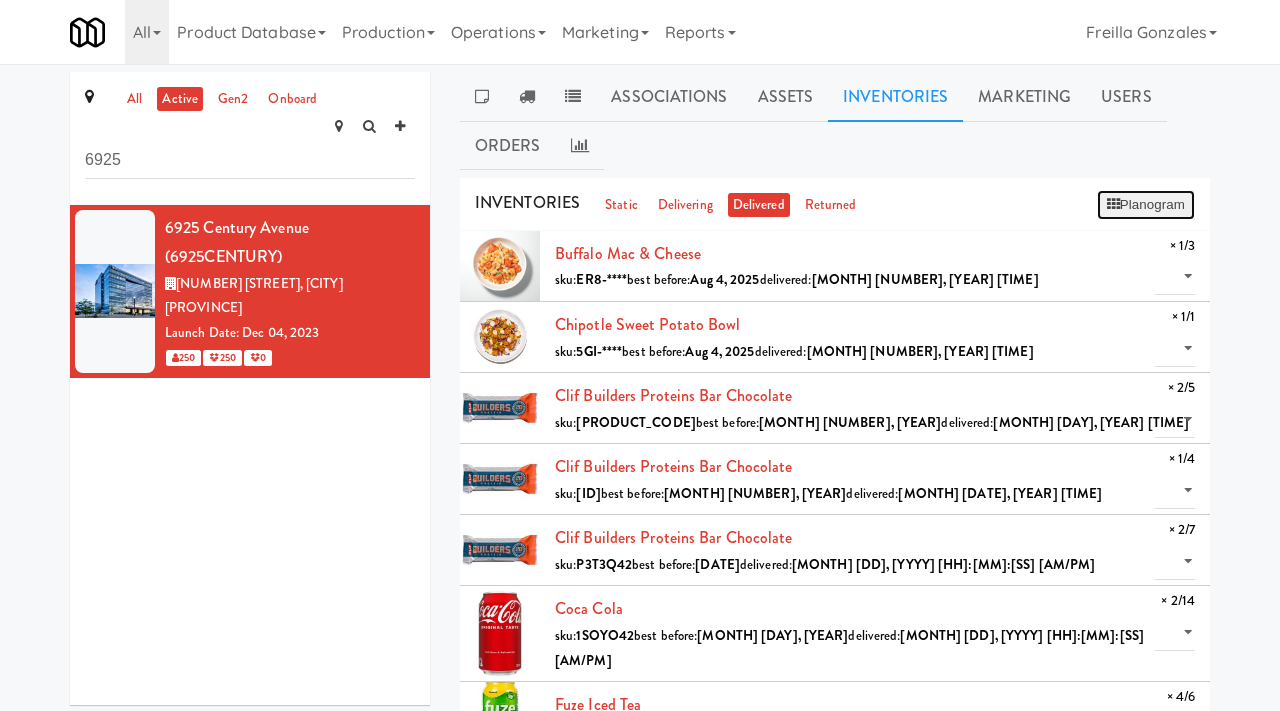 click on "Planogram" at bounding box center [1146, 205] 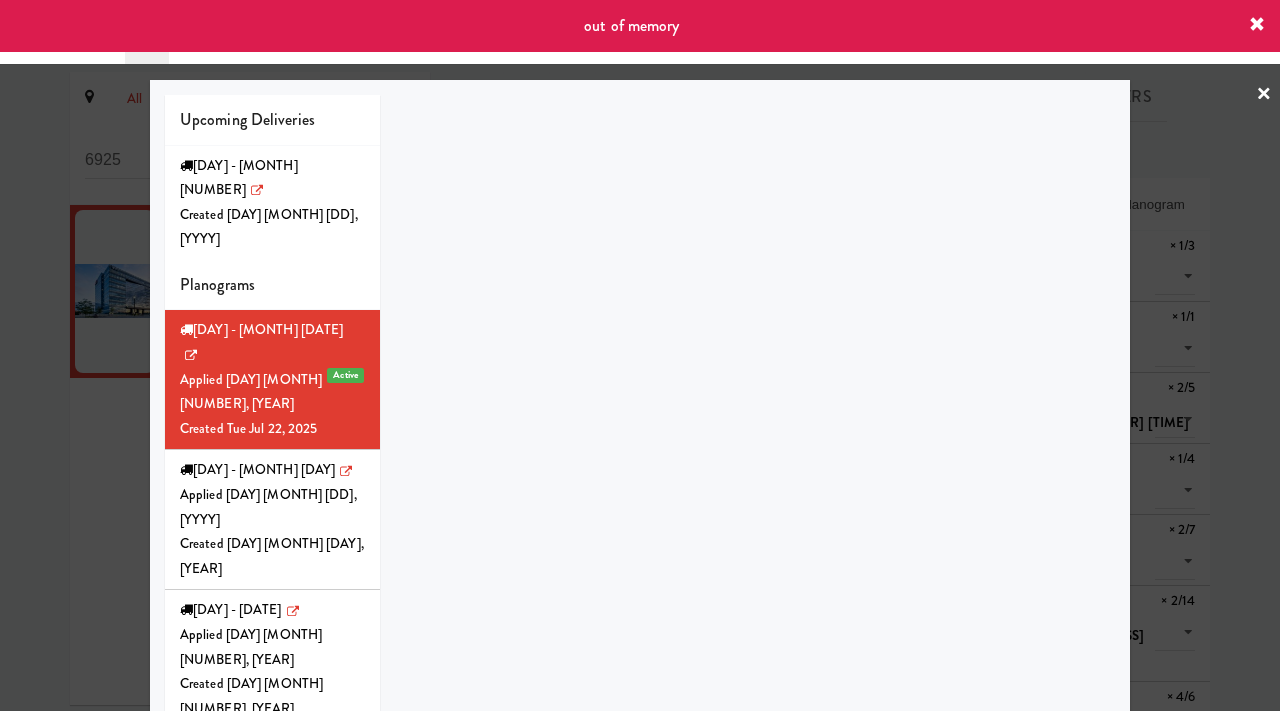 click on "×" at bounding box center (1264, 95) 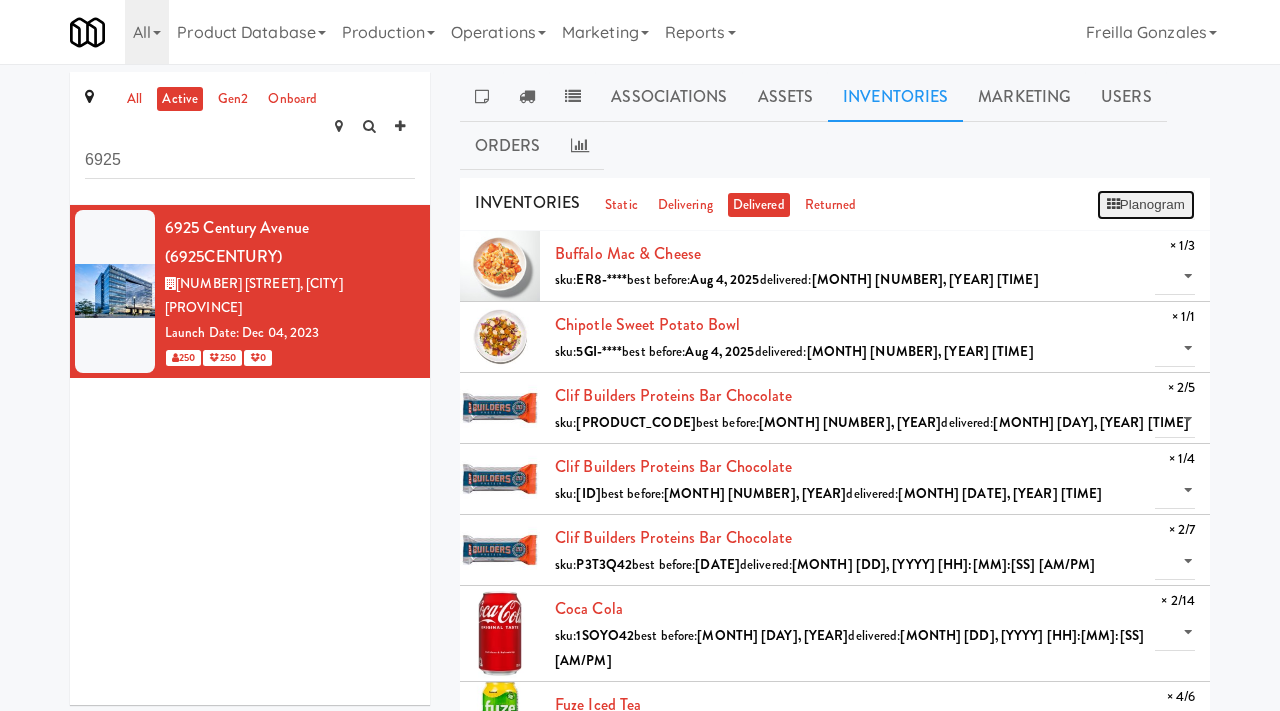 click on "Planogram" at bounding box center (1146, 205) 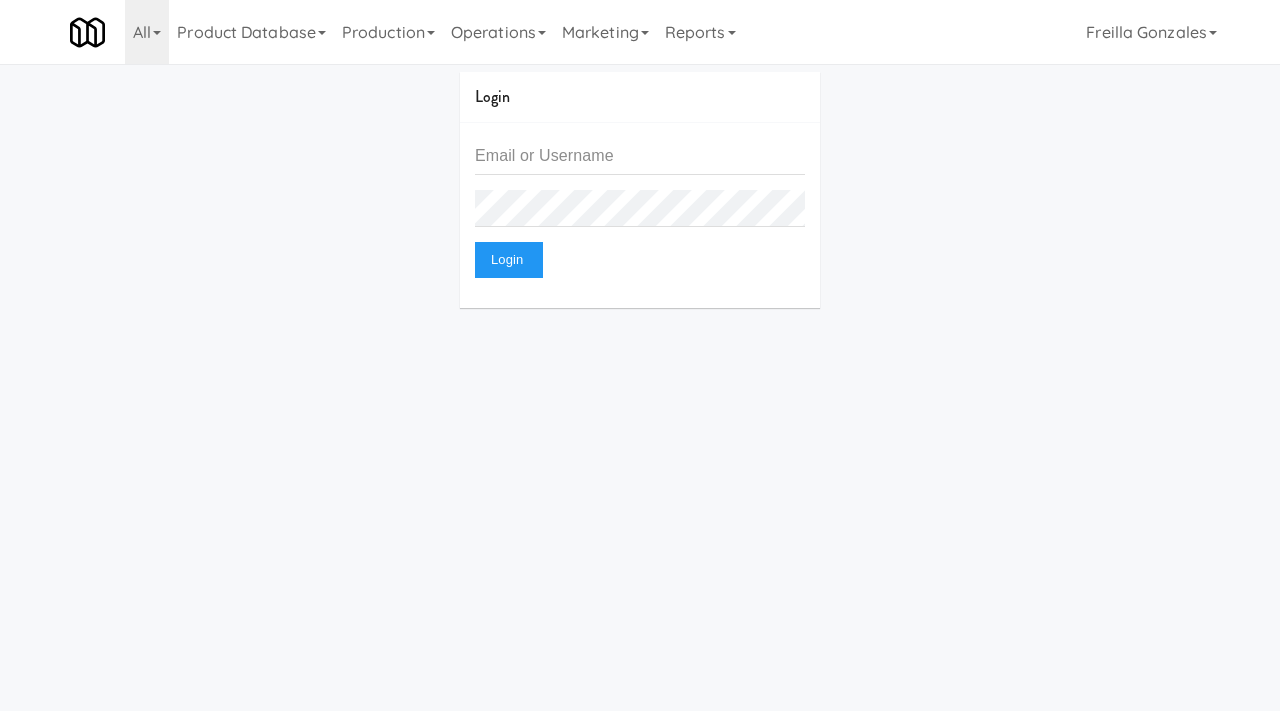 scroll, scrollTop: 0, scrollLeft: 0, axis: both 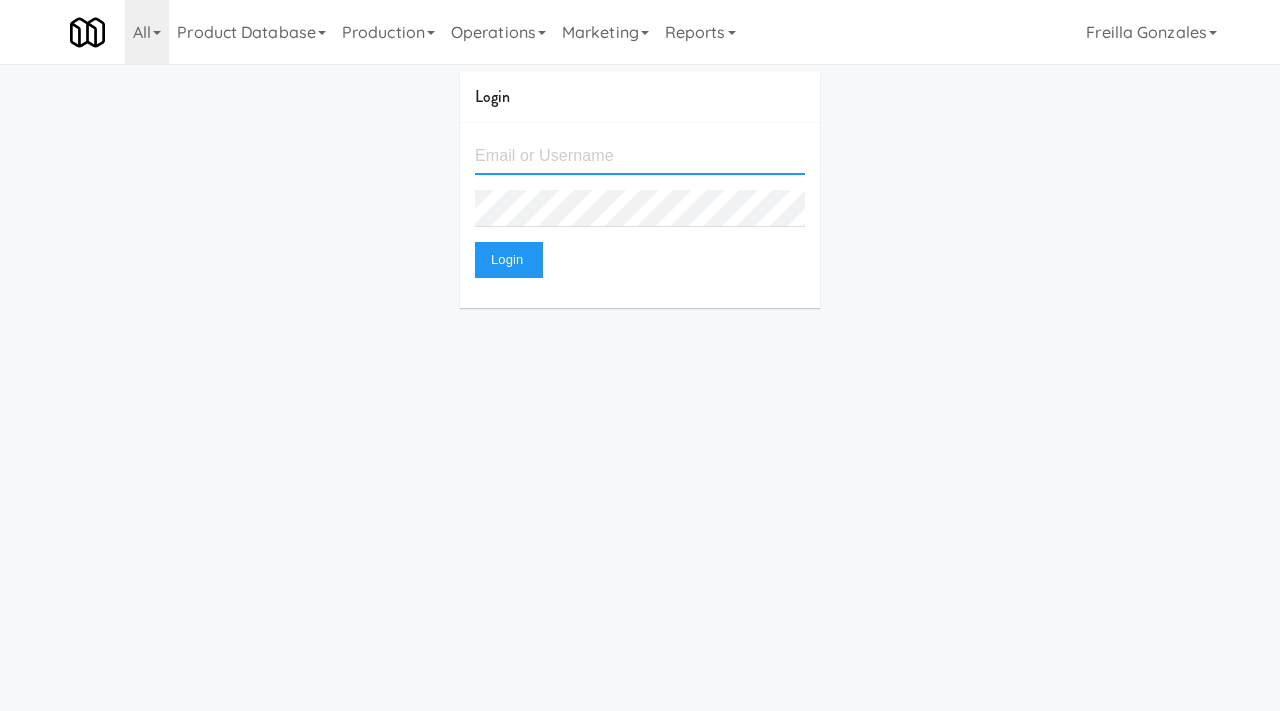 click at bounding box center [640, 156] 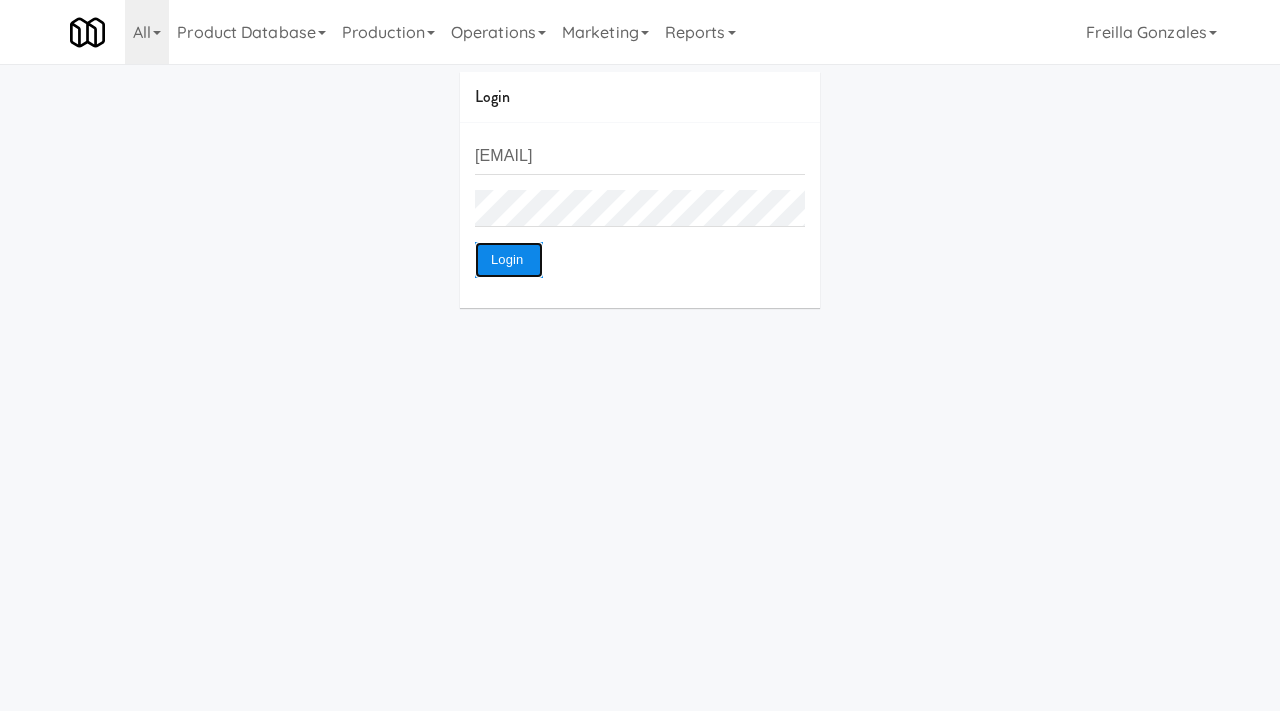 click on "Login" at bounding box center [509, 260] 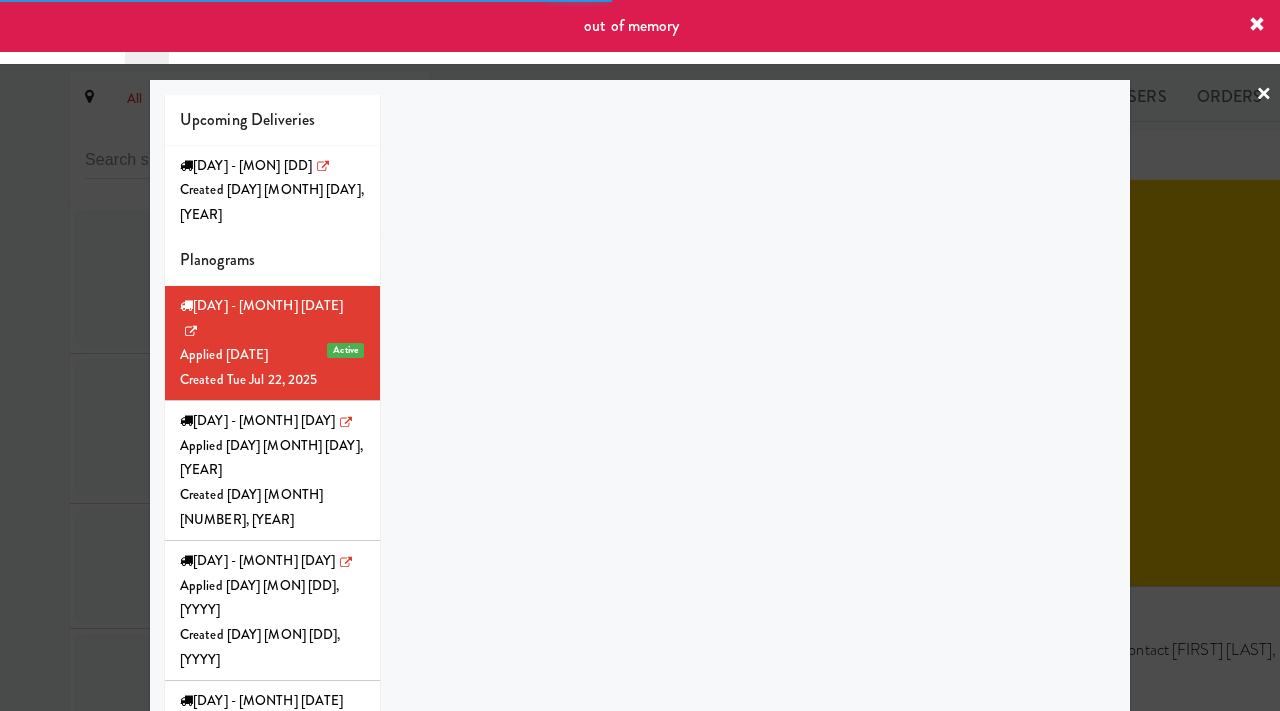 scroll, scrollTop: 10039, scrollLeft: 0, axis: vertical 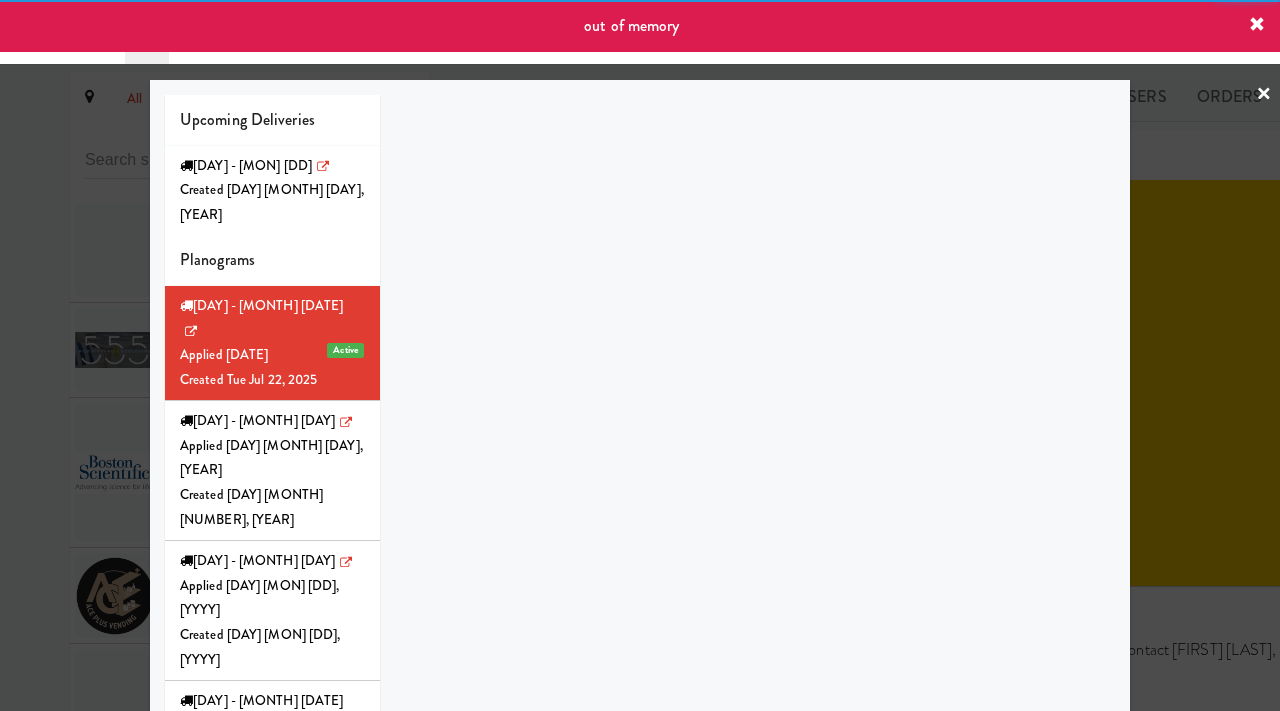 click on "×" at bounding box center (1264, 95) 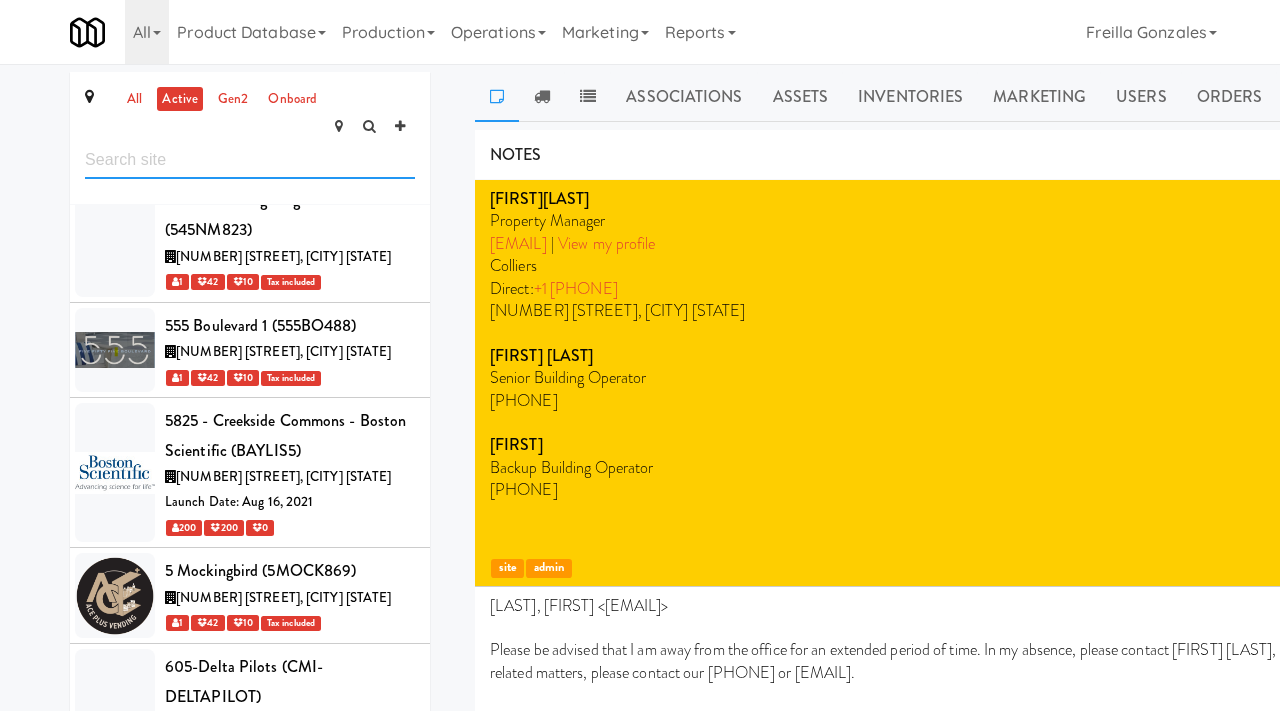 click at bounding box center [250, 160] 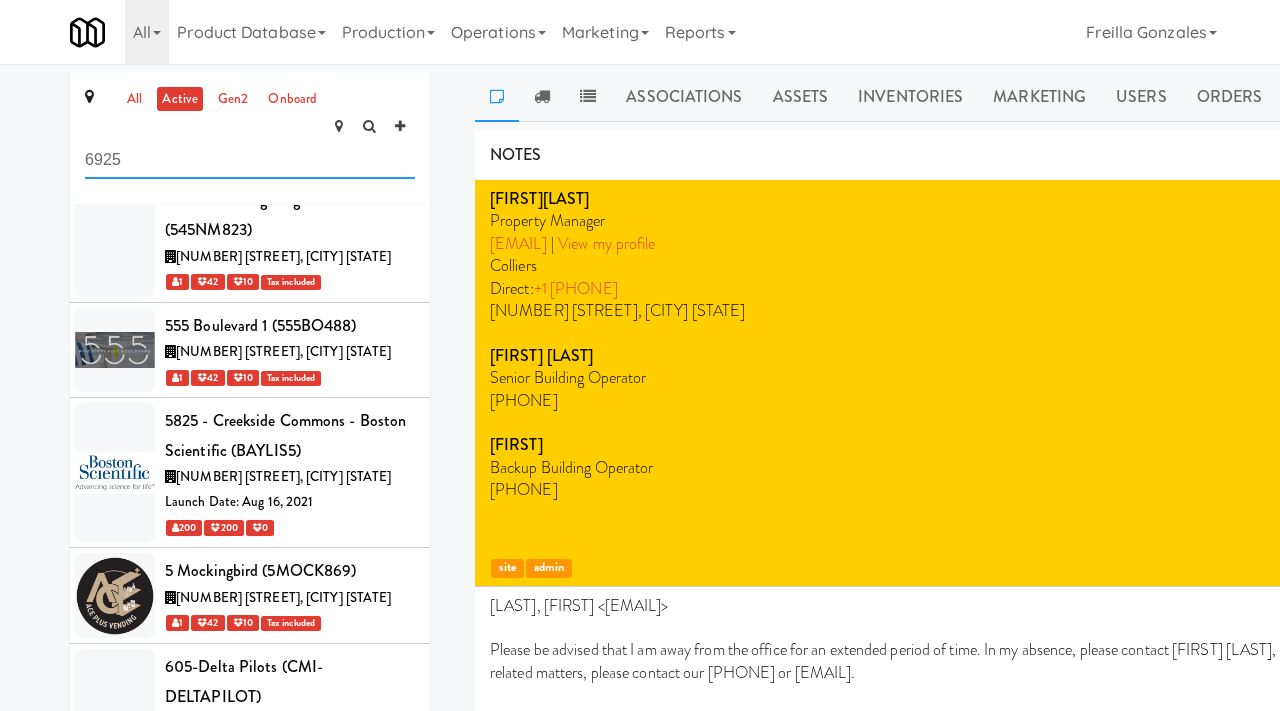 type on "6925" 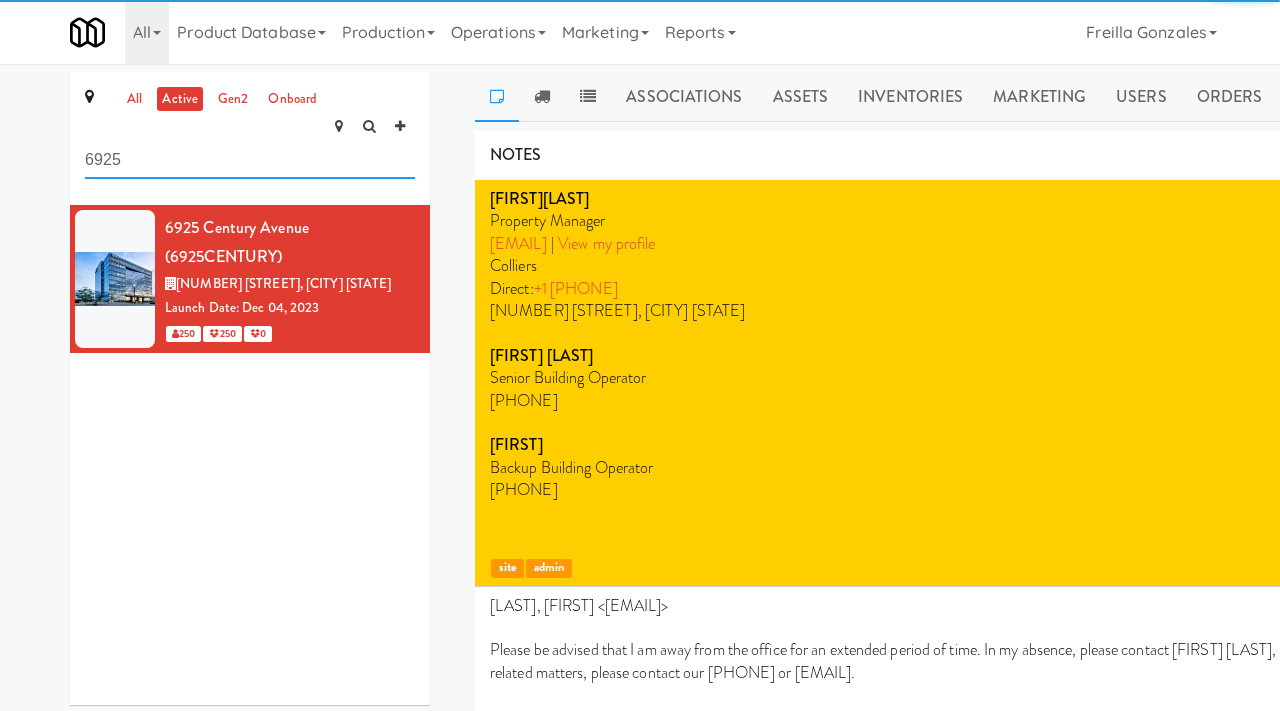scroll, scrollTop: 0, scrollLeft: 0, axis: both 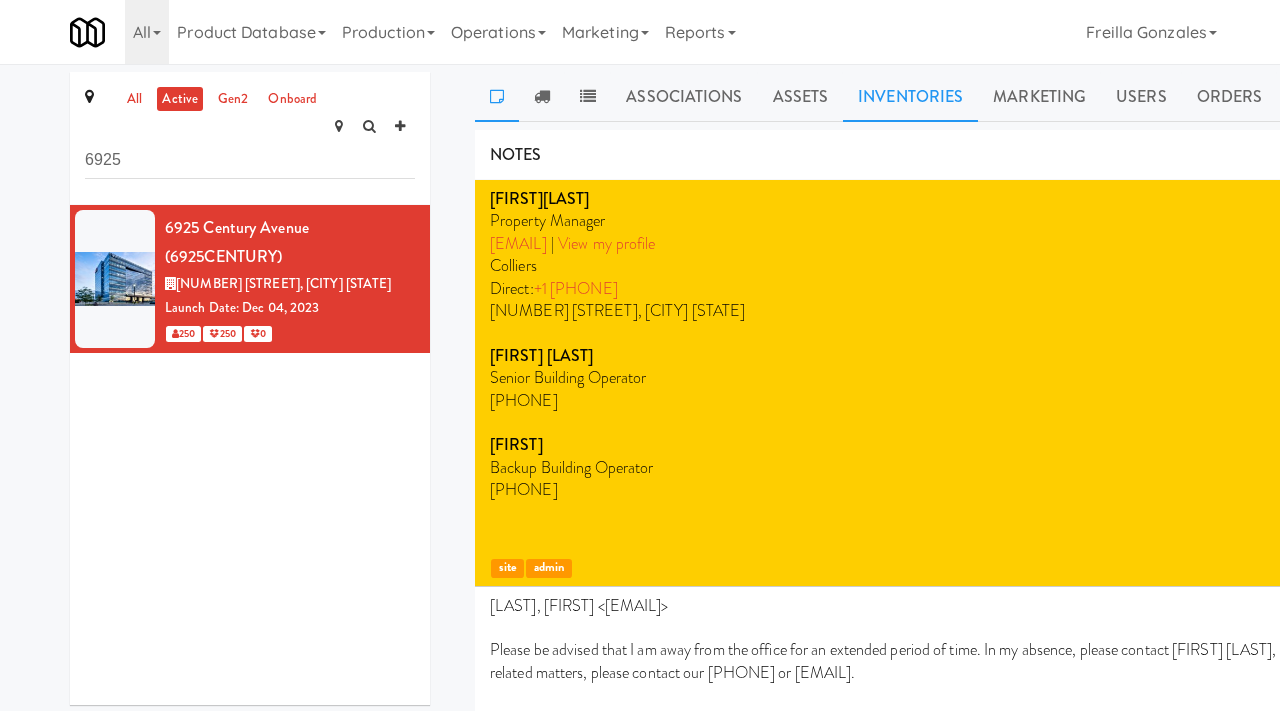 click on "Inventories" at bounding box center (910, 97) 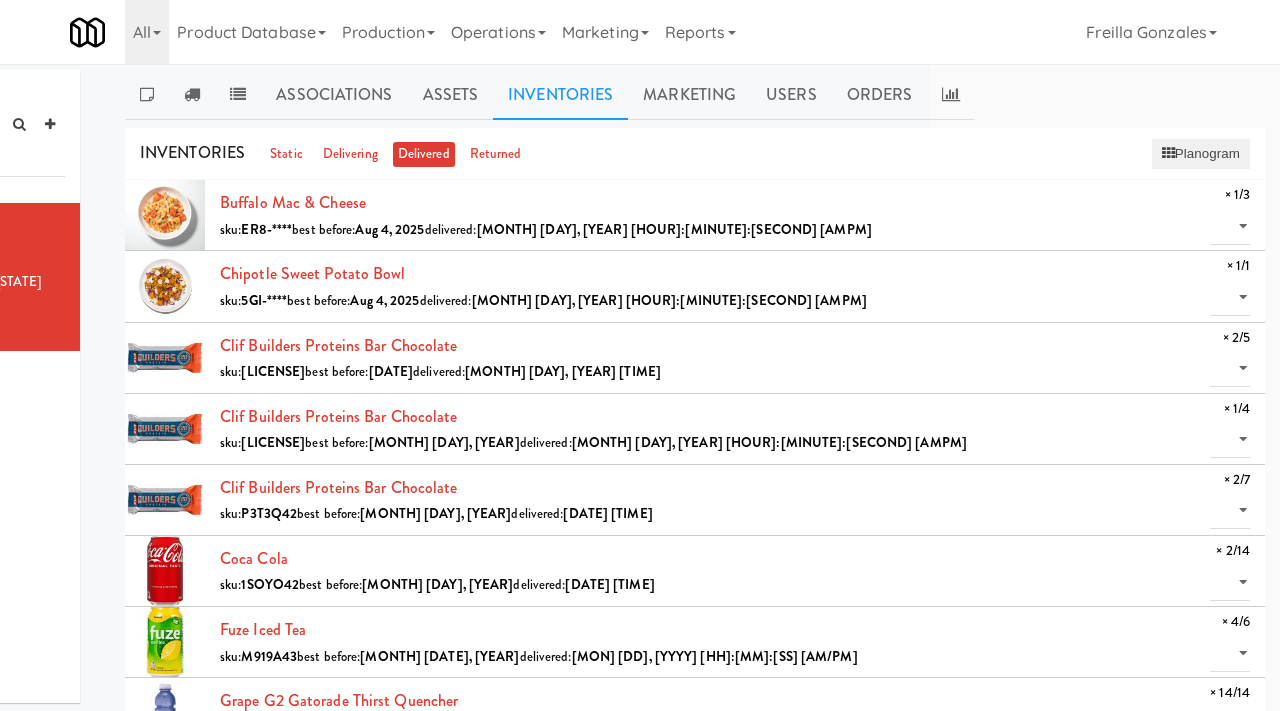 scroll, scrollTop: 8, scrollLeft: 350, axis: both 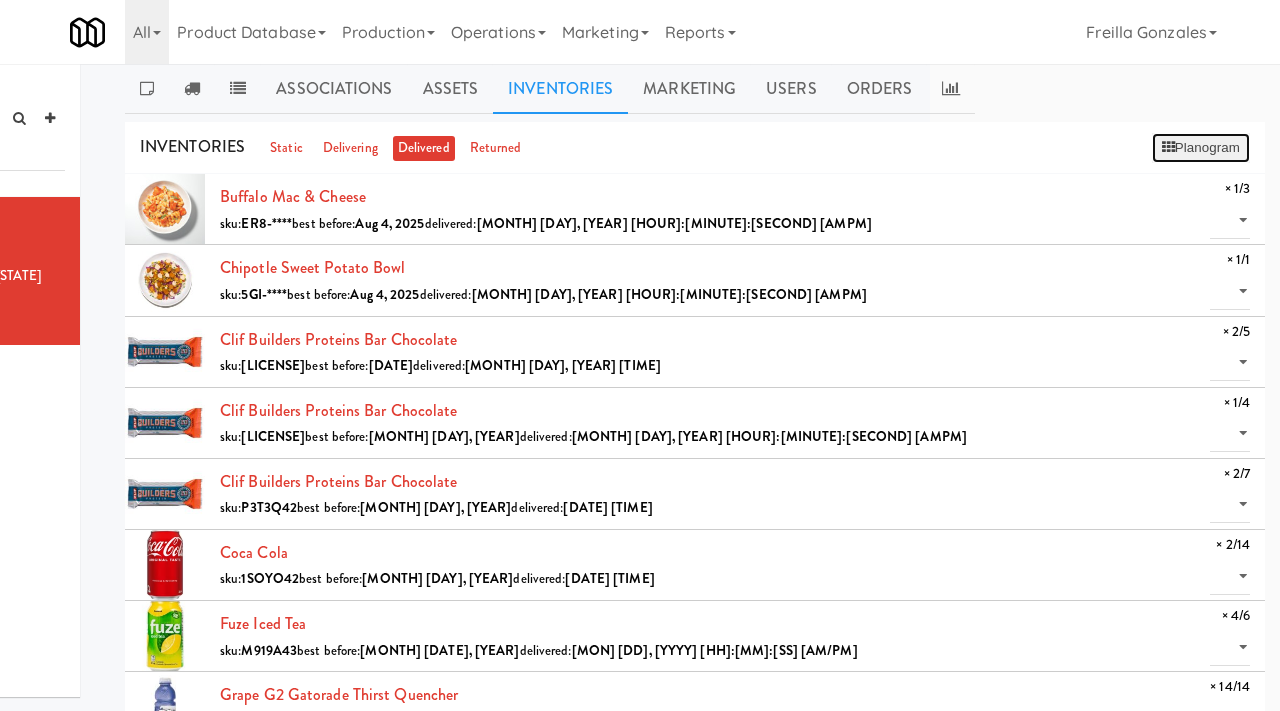 click on "Planogram" at bounding box center (1201, 148) 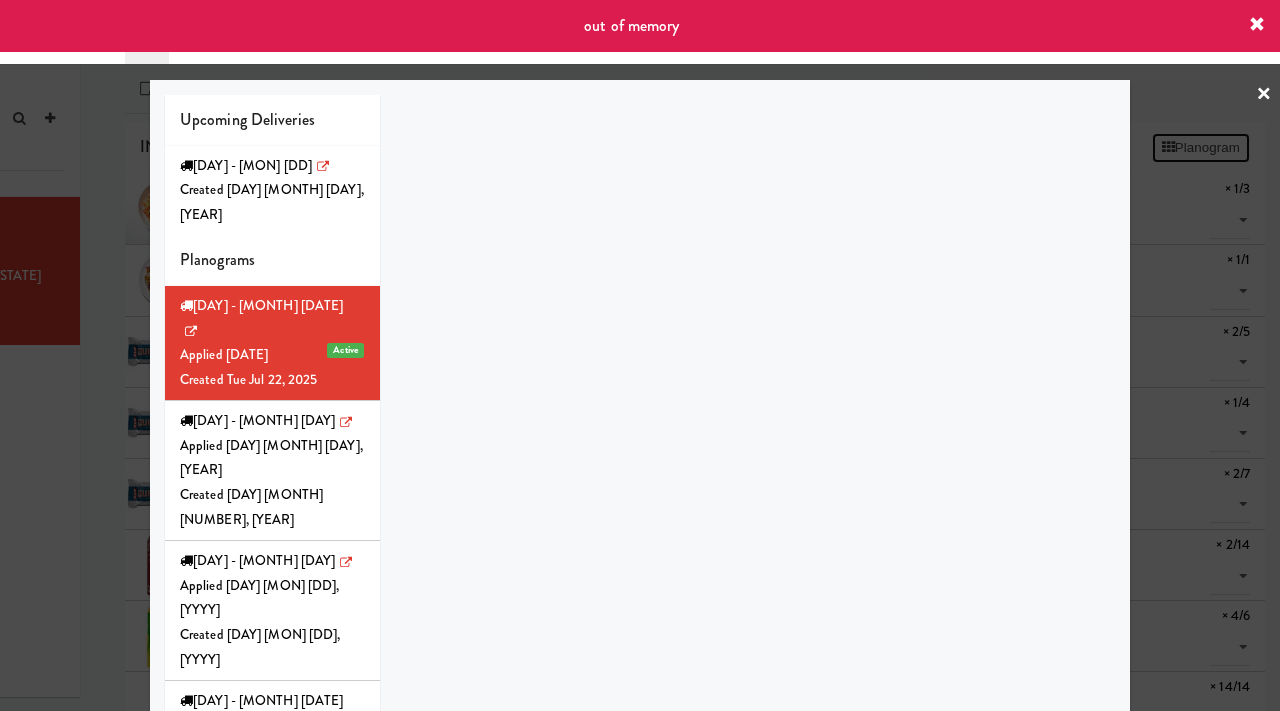 scroll, scrollTop: 165, scrollLeft: 0, axis: vertical 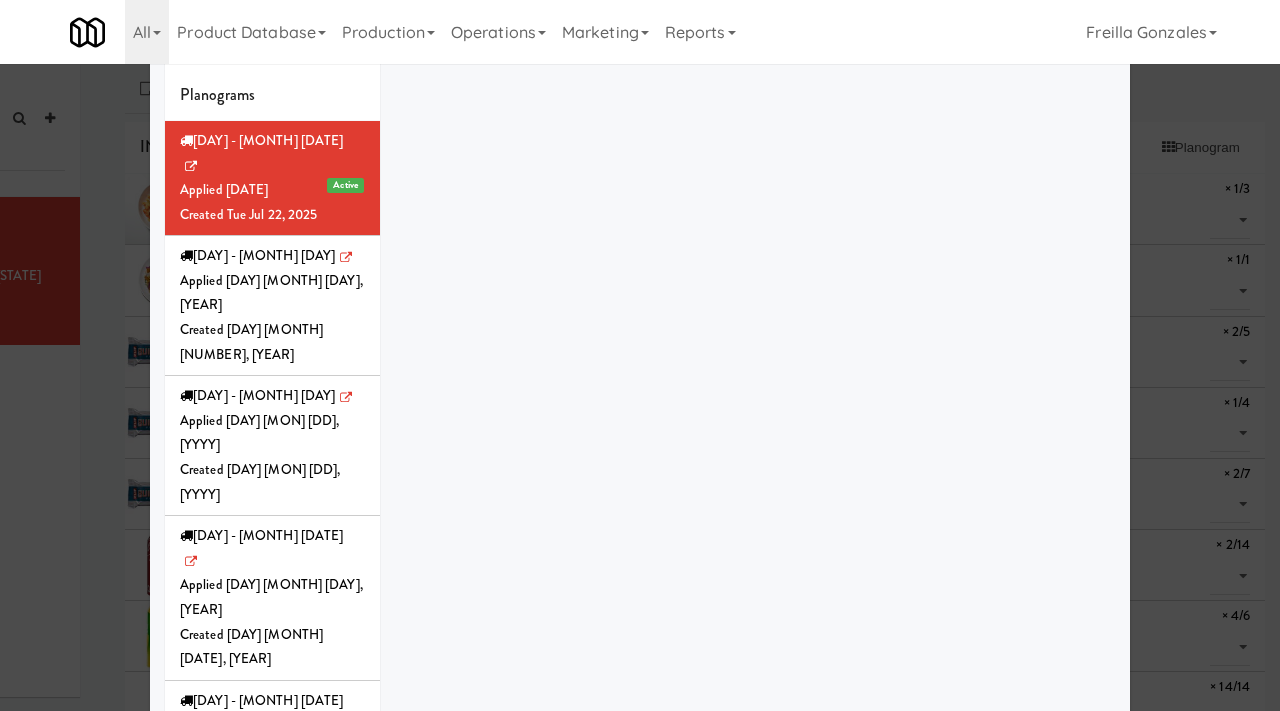 click at bounding box center (640, 355) 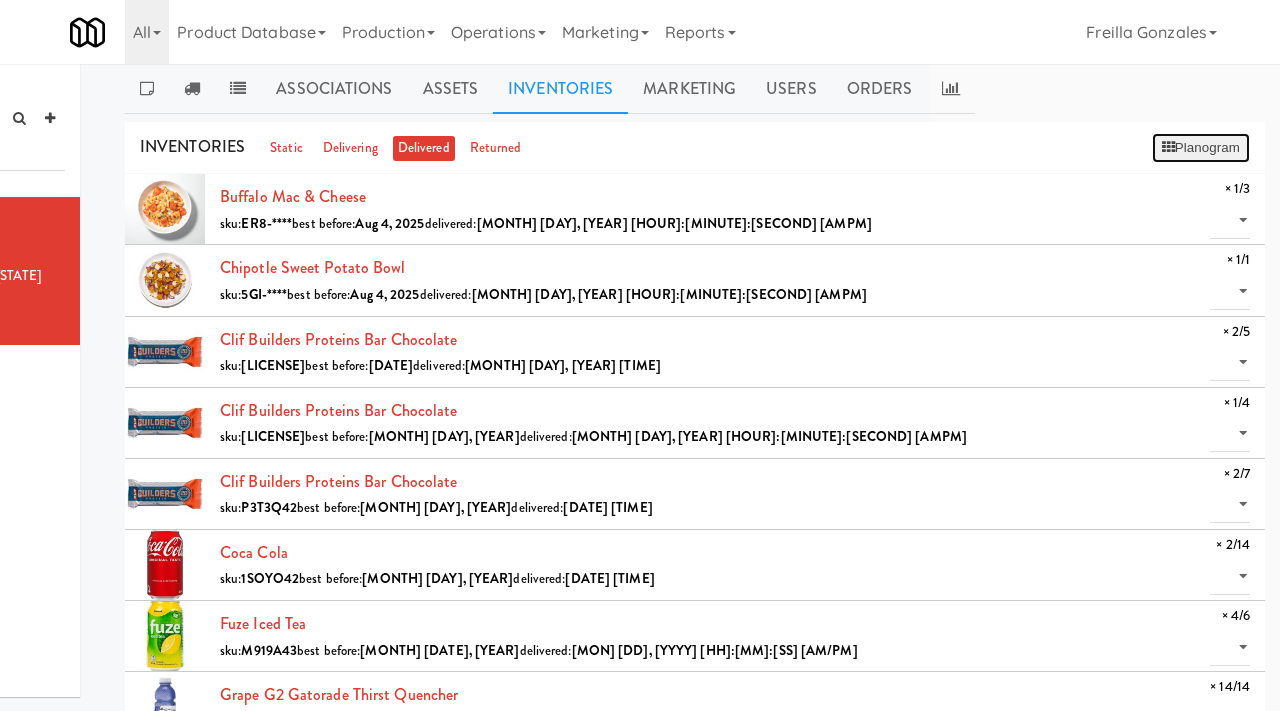 click on "Planogram" at bounding box center (1201, 148) 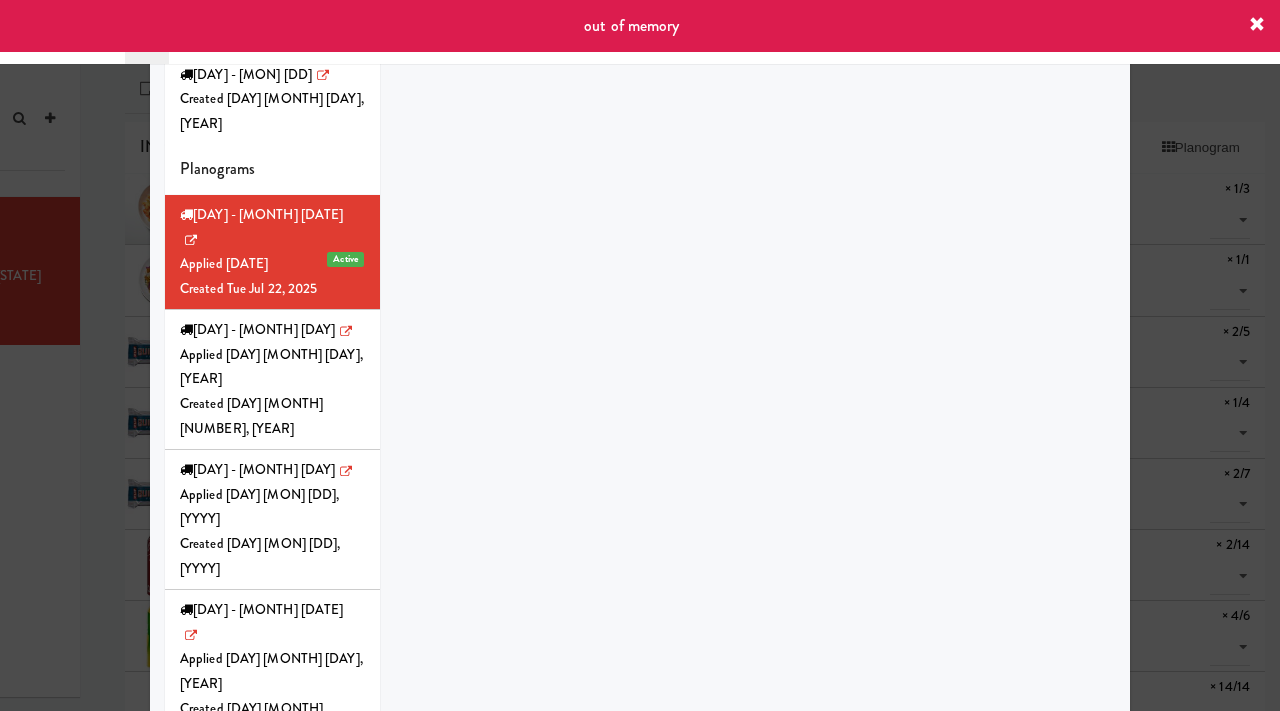 click at bounding box center [1257, 25] 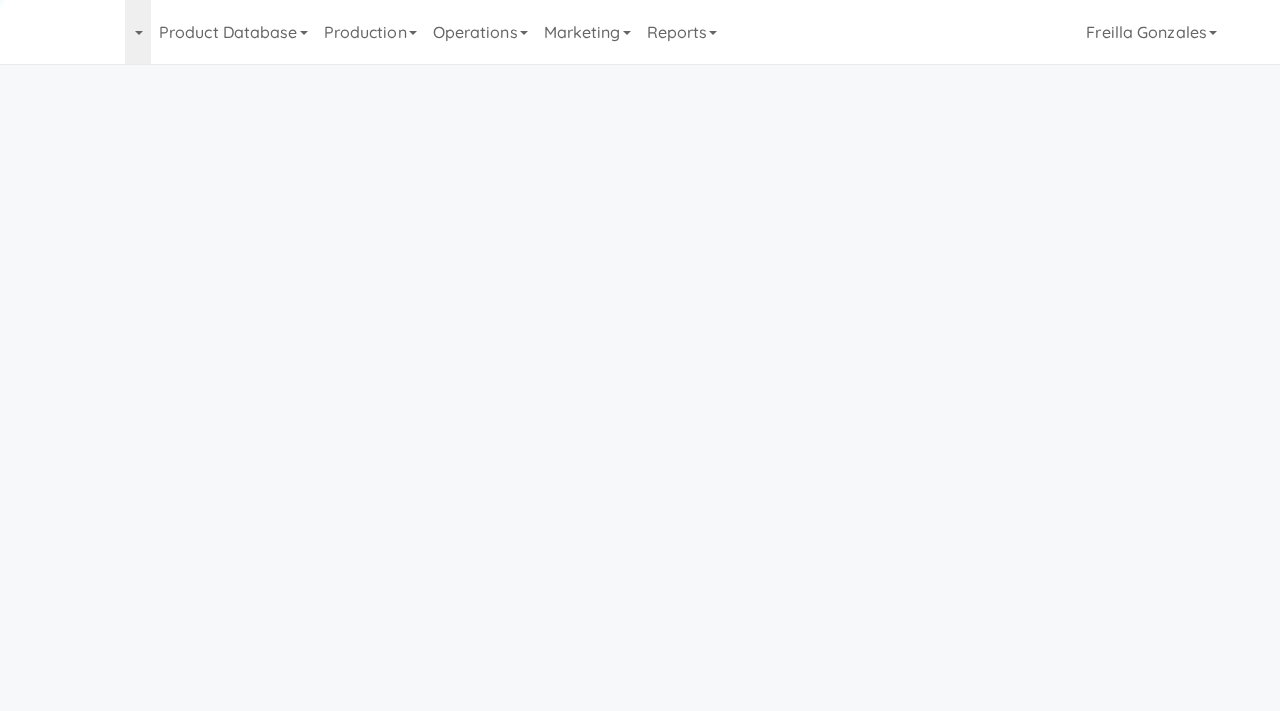 scroll, scrollTop: 8, scrollLeft: 0, axis: vertical 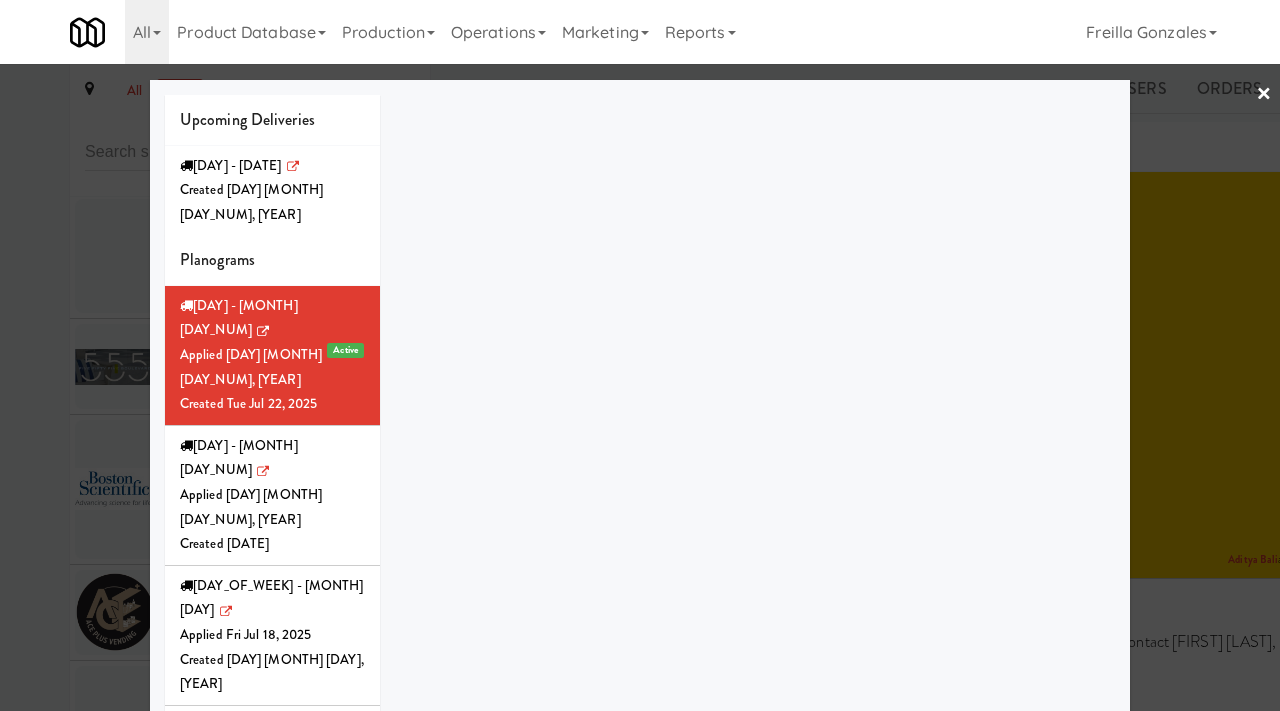 click at bounding box center (640, 355) 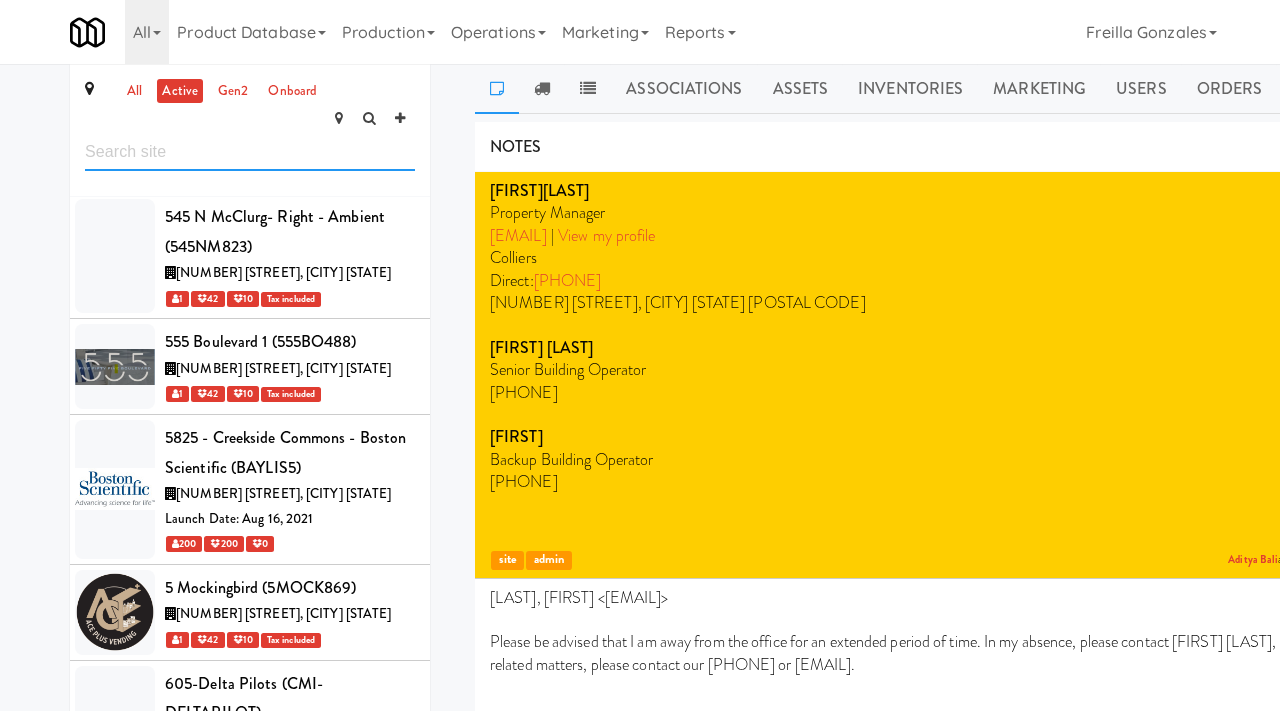 click at bounding box center [250, 152] 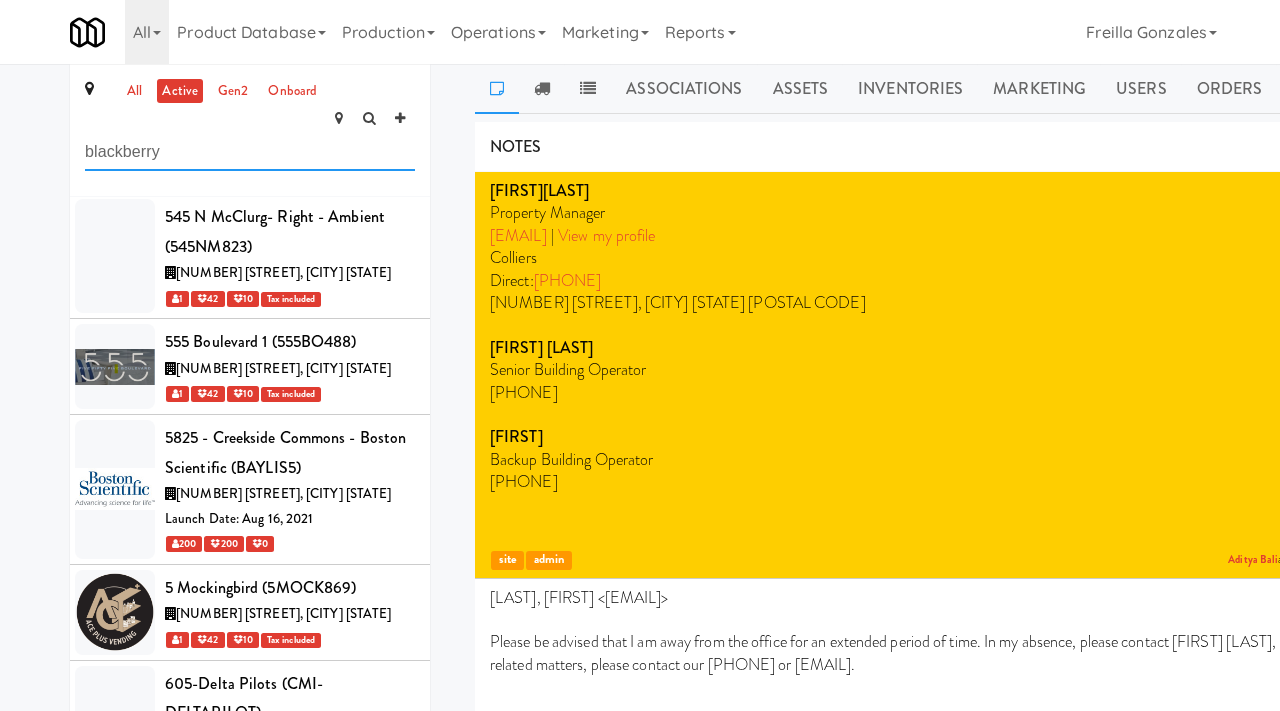 type on "blackberry" 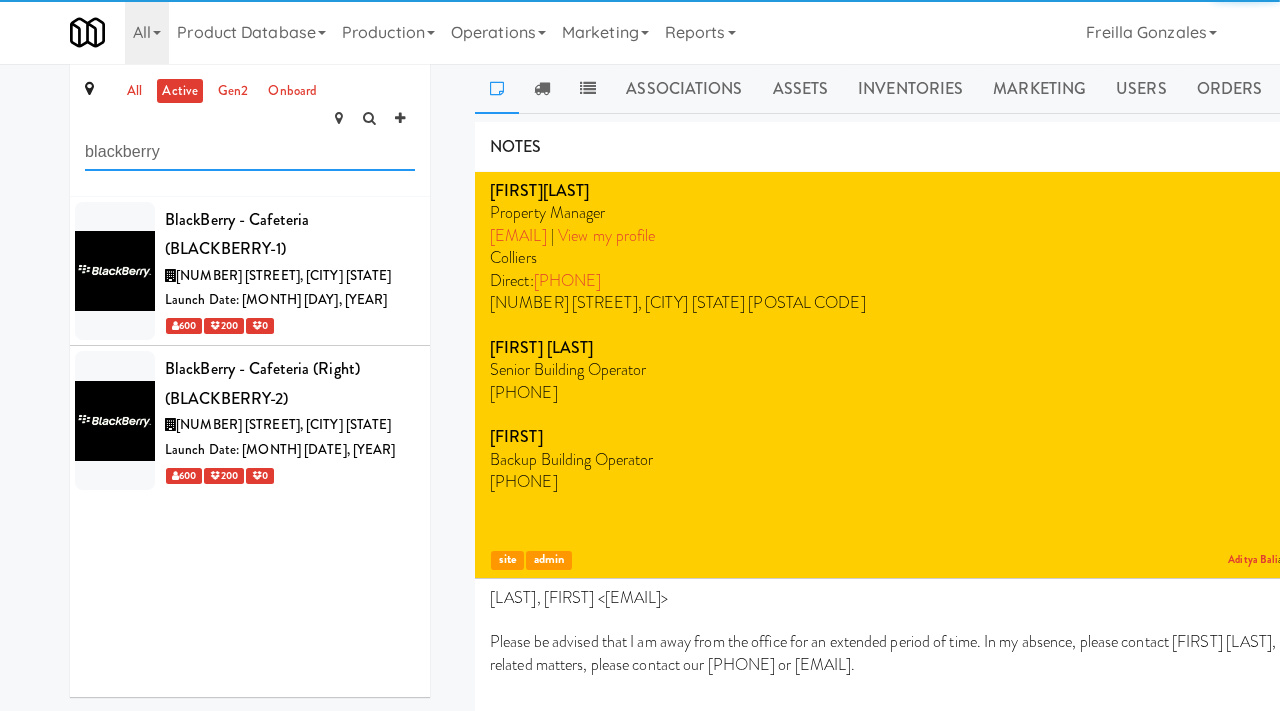 scroll, scrollTop: 0, scrollLeft: 0, axis: both 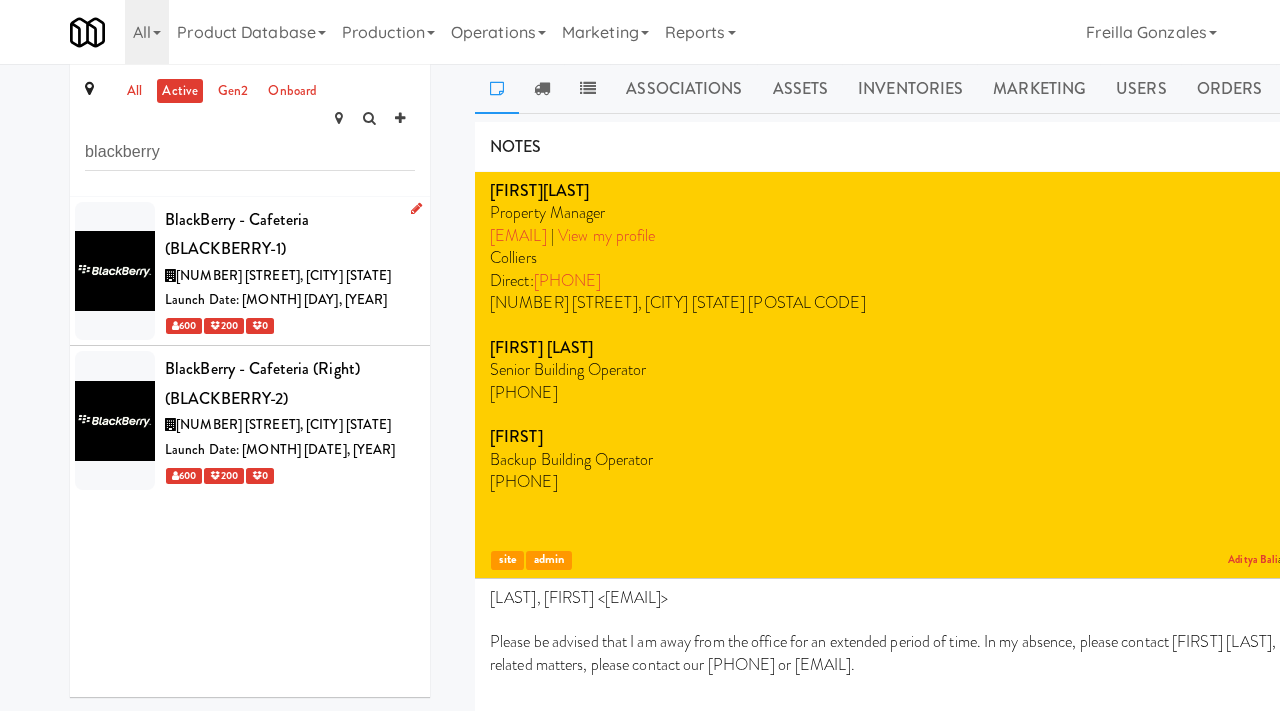 click on "[NUMBER] [STREET], [CITY] [STATE]" at bounding box center (283, 275) 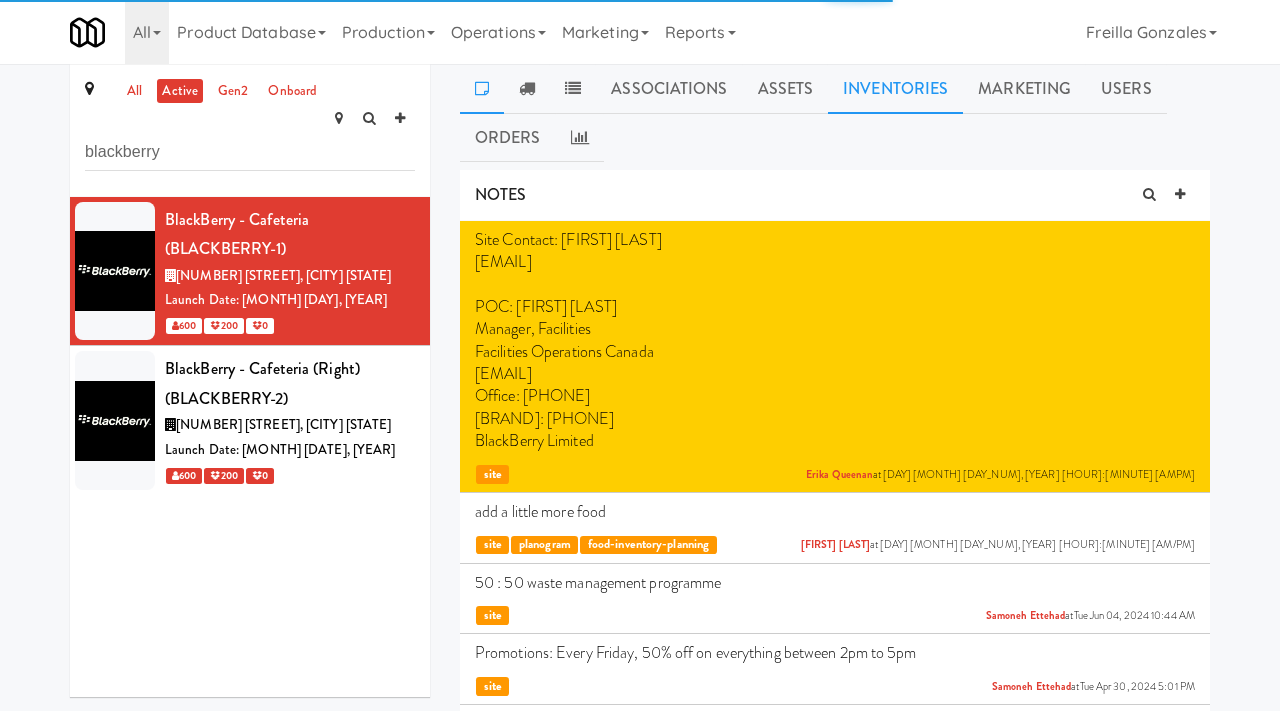 click on "Inventories" at bounding box center [895, 89] 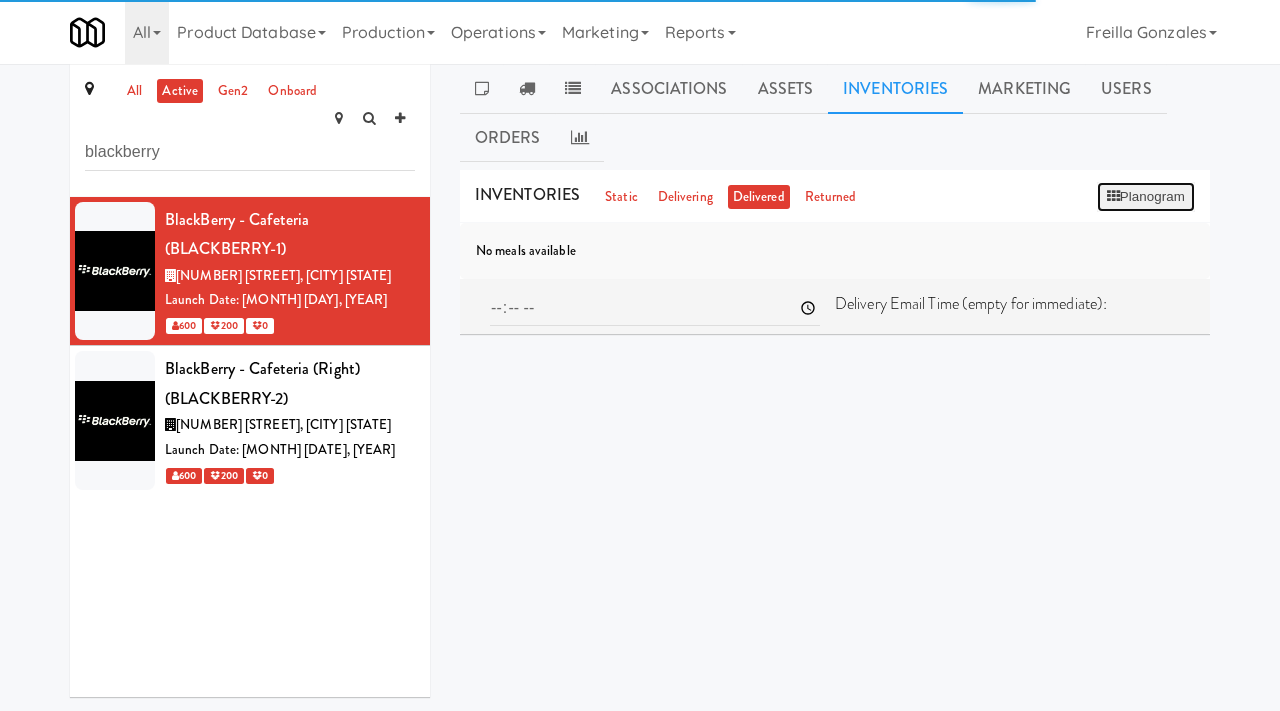 click on "Planogram" at bounding box center [1146, 197] 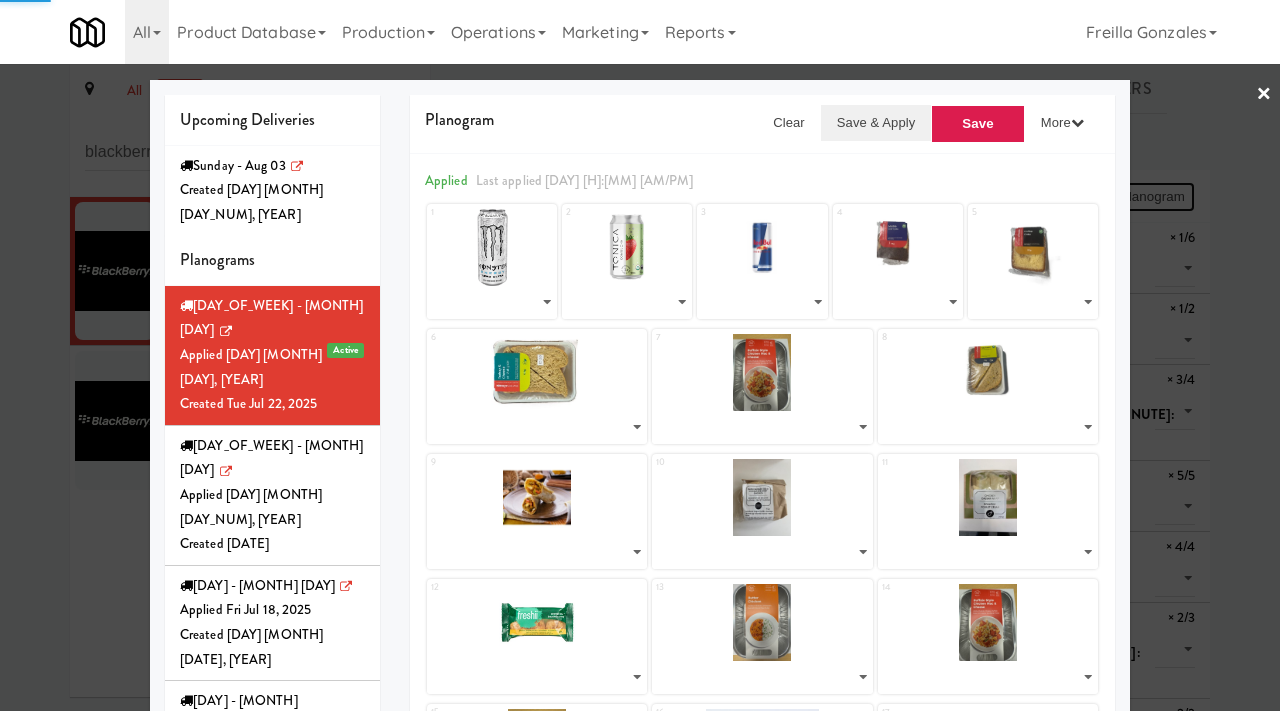 select on "number:253537" 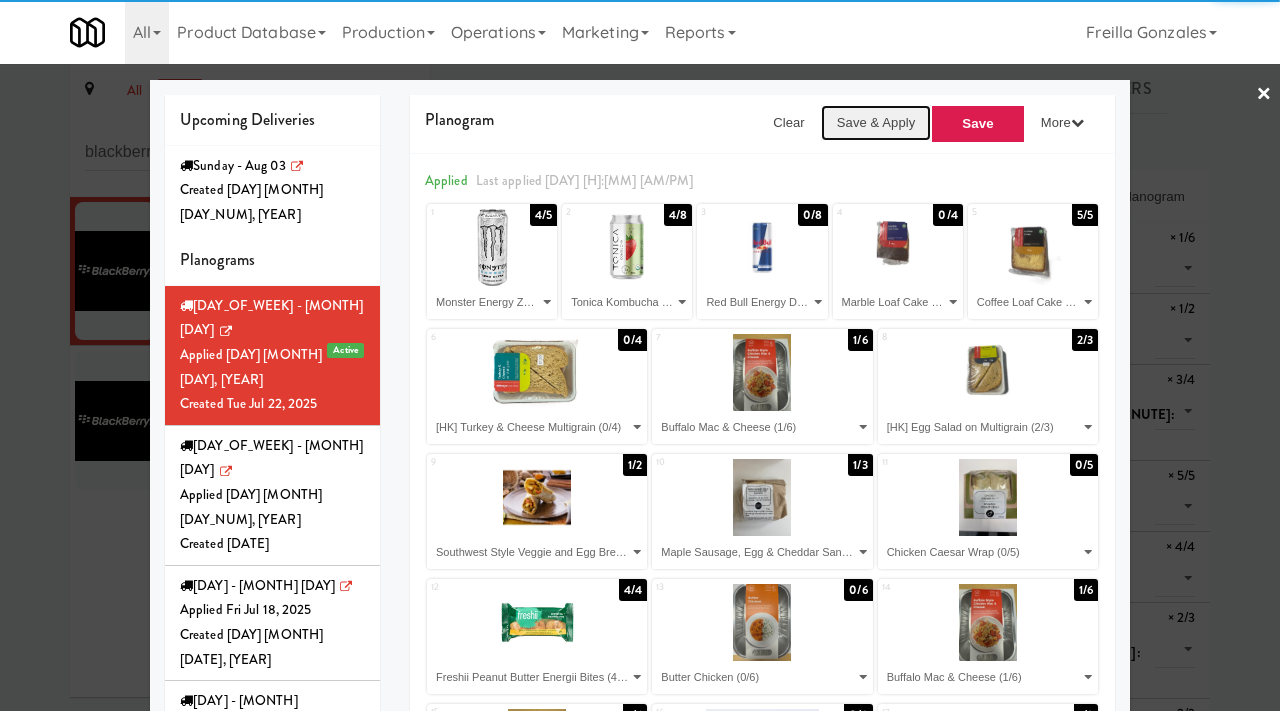 click on "Save & Apply" at bounding box center [876, 123] 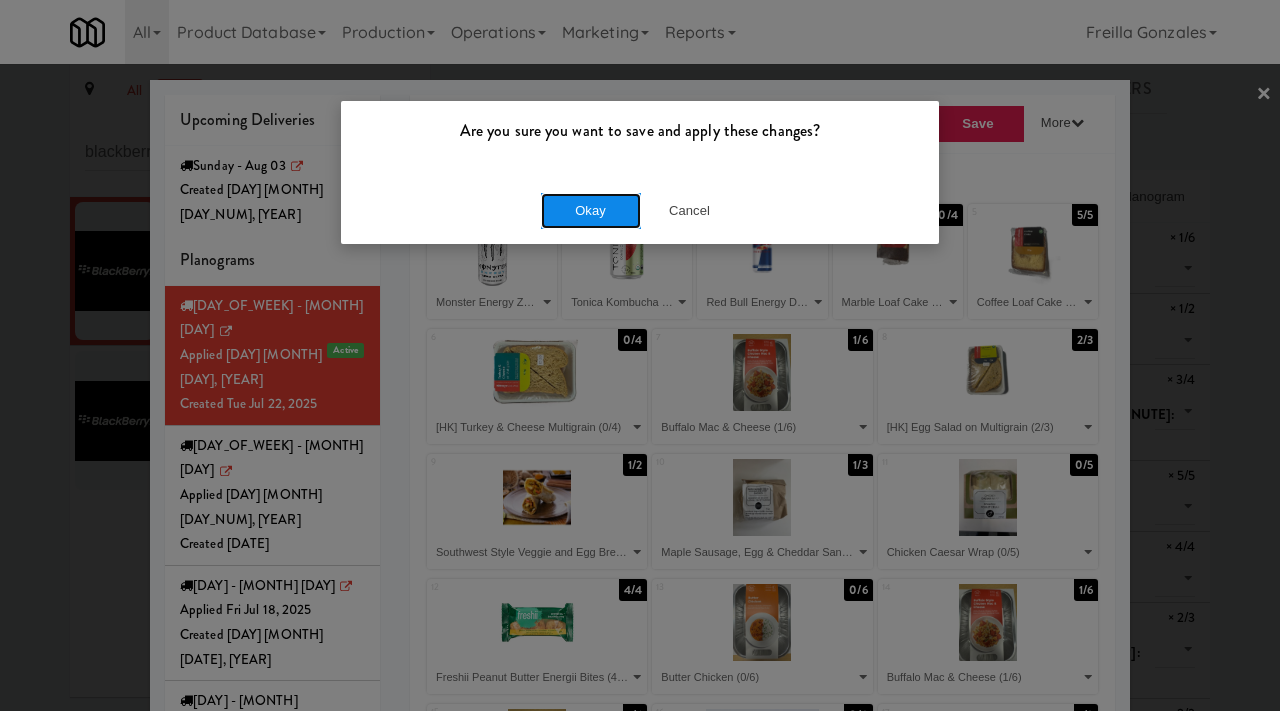 click on "Okay" at bounding box center [591, 211] 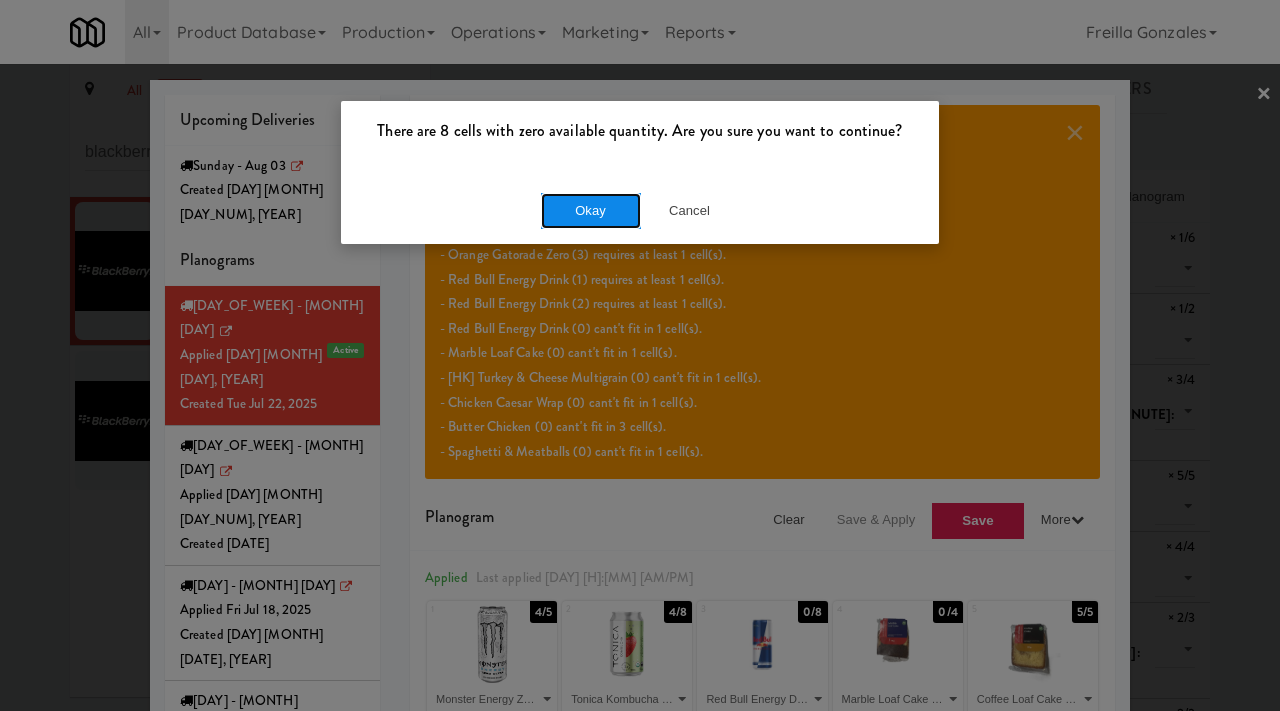 click on "Okay" at bounding box center (591, 211) 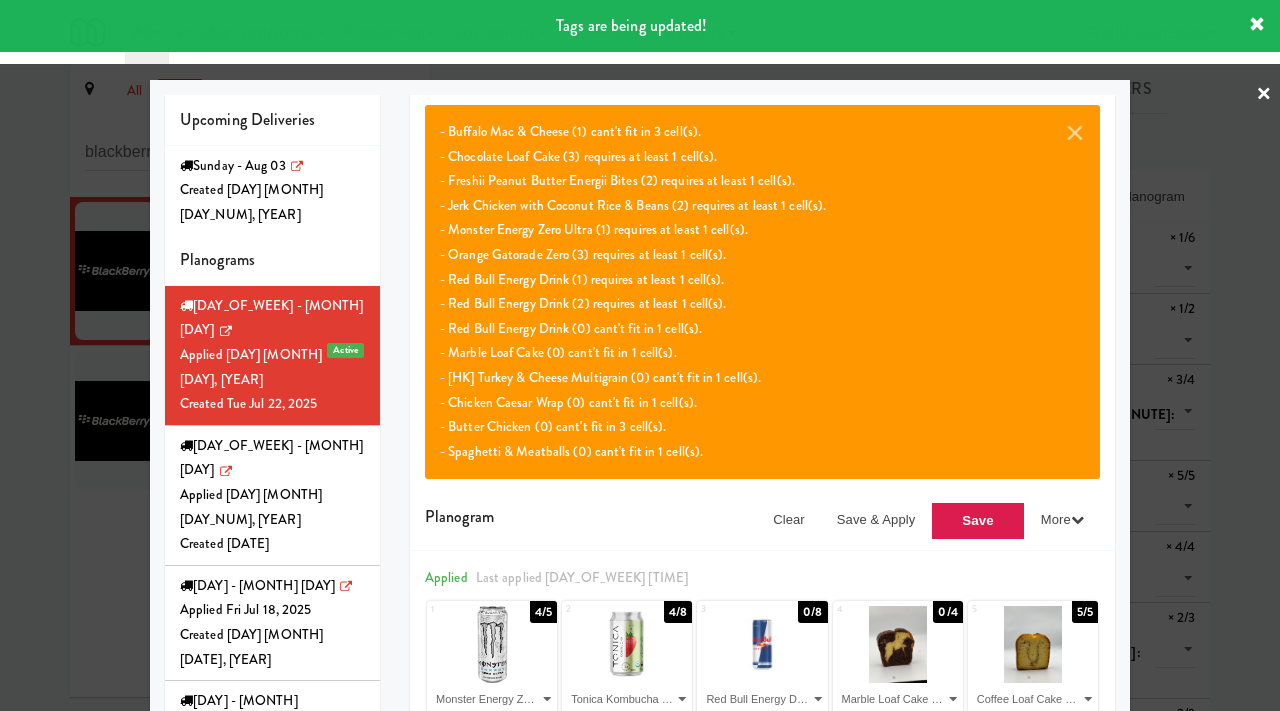 click at bounding box center (640, 355) 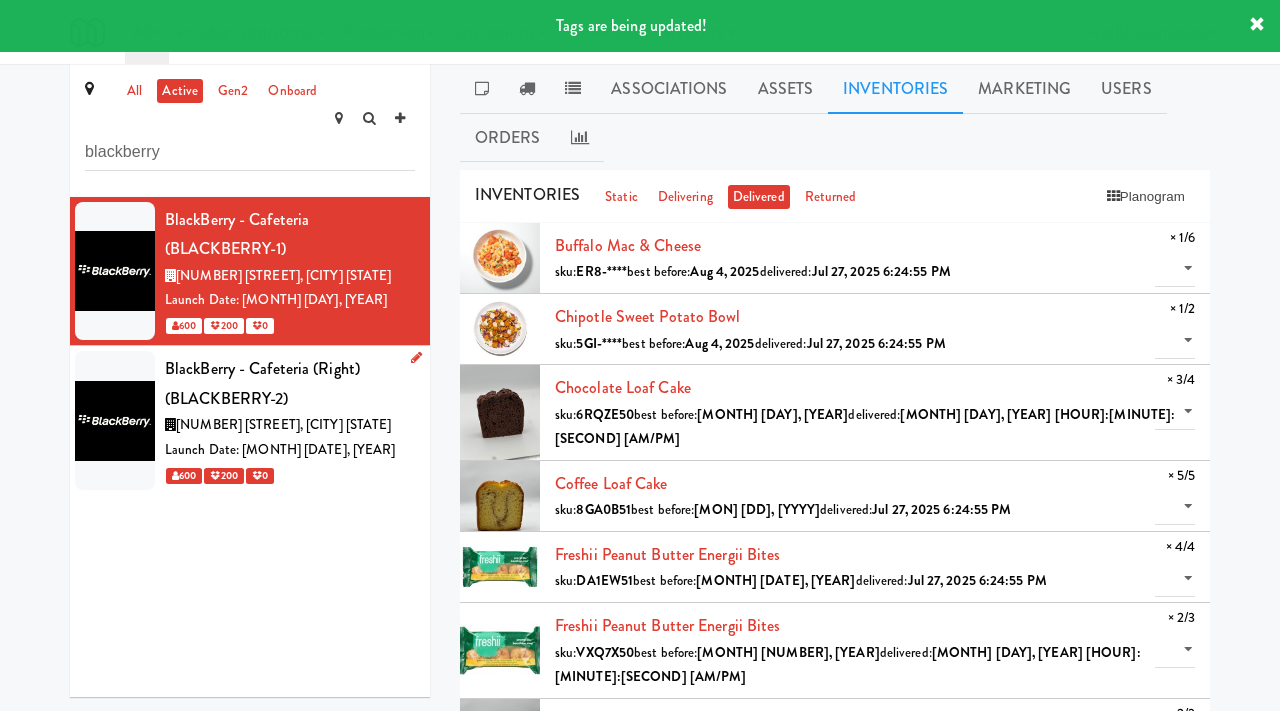 click on "Launch Date: [MONTH] [DATE], [YEAR]" at bounding box center (290, 450) 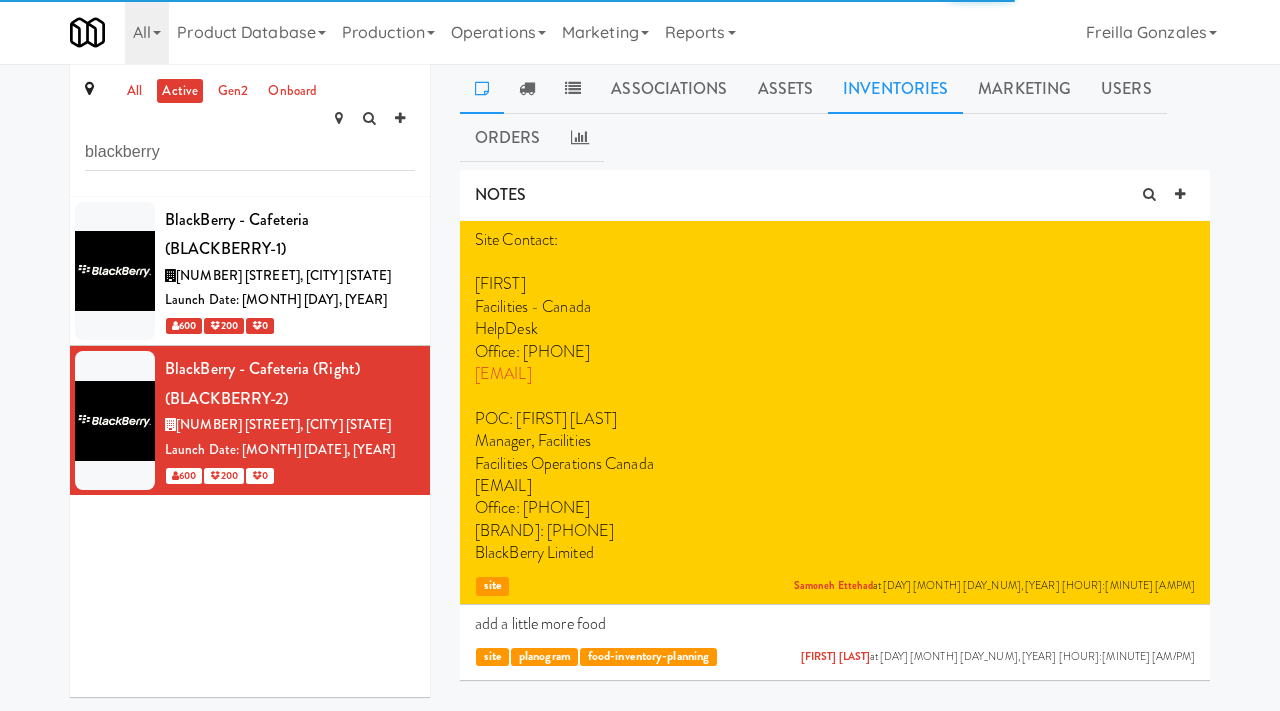 click on "Inventories" at bounding box center [895, 89] 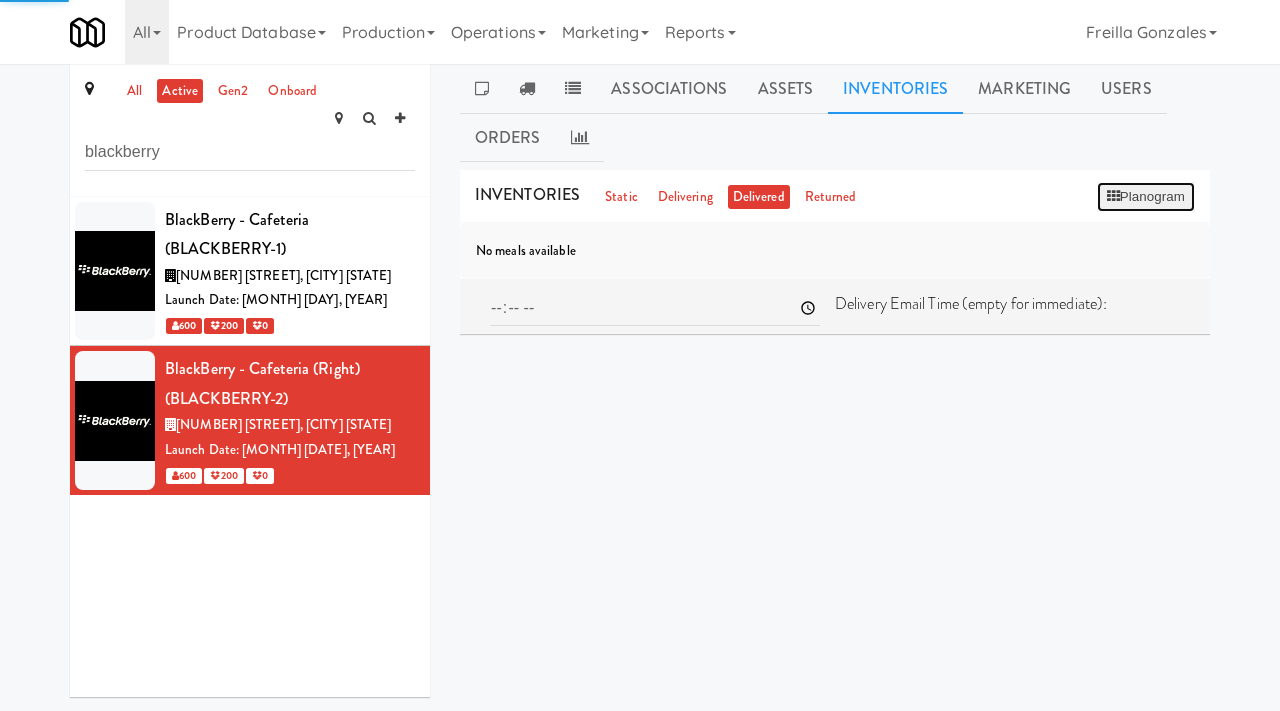 click on "Planogram" at bounding box center [1146, 197] 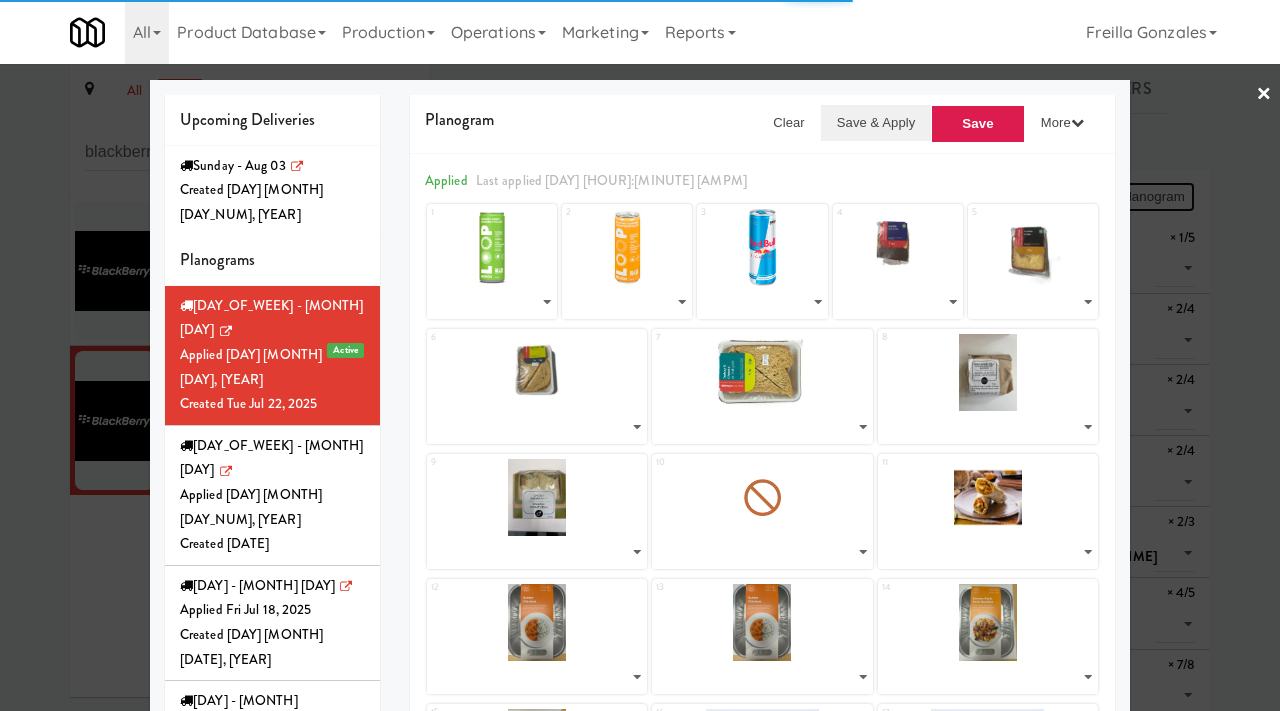 select on "number:[NUMBER]" 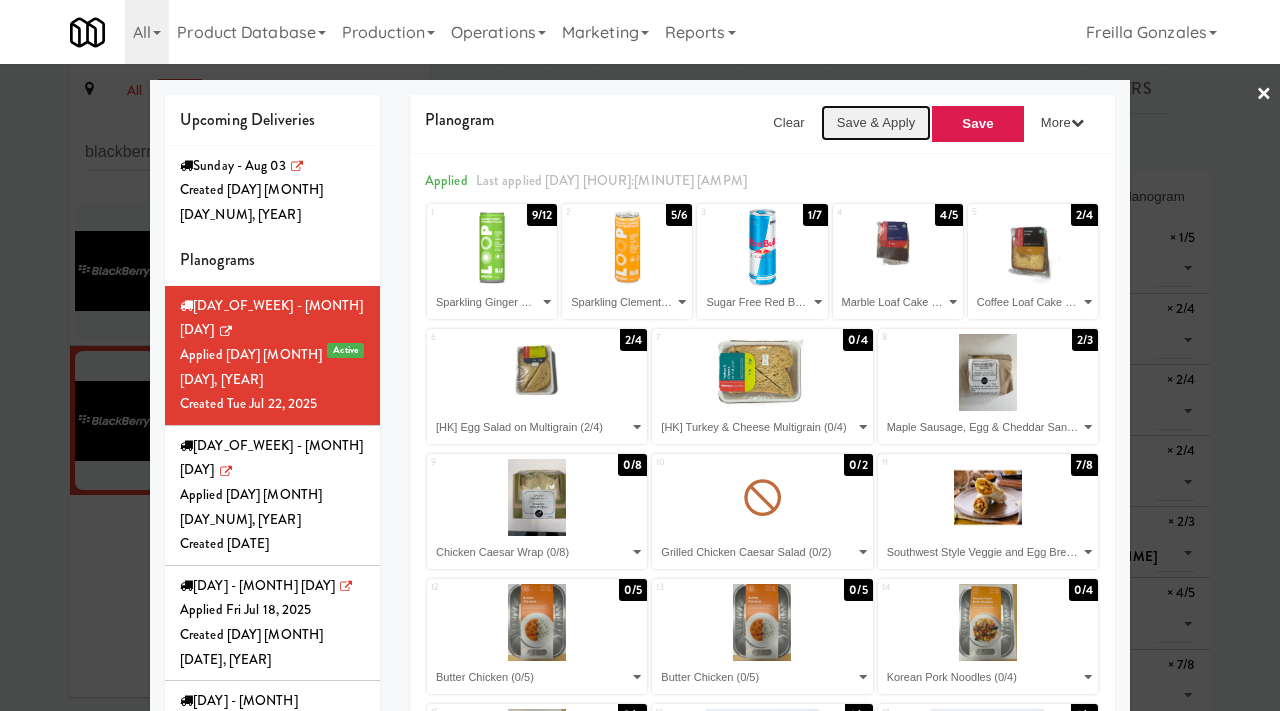 click on "Save & Apply" at bounding box center (876, 123) 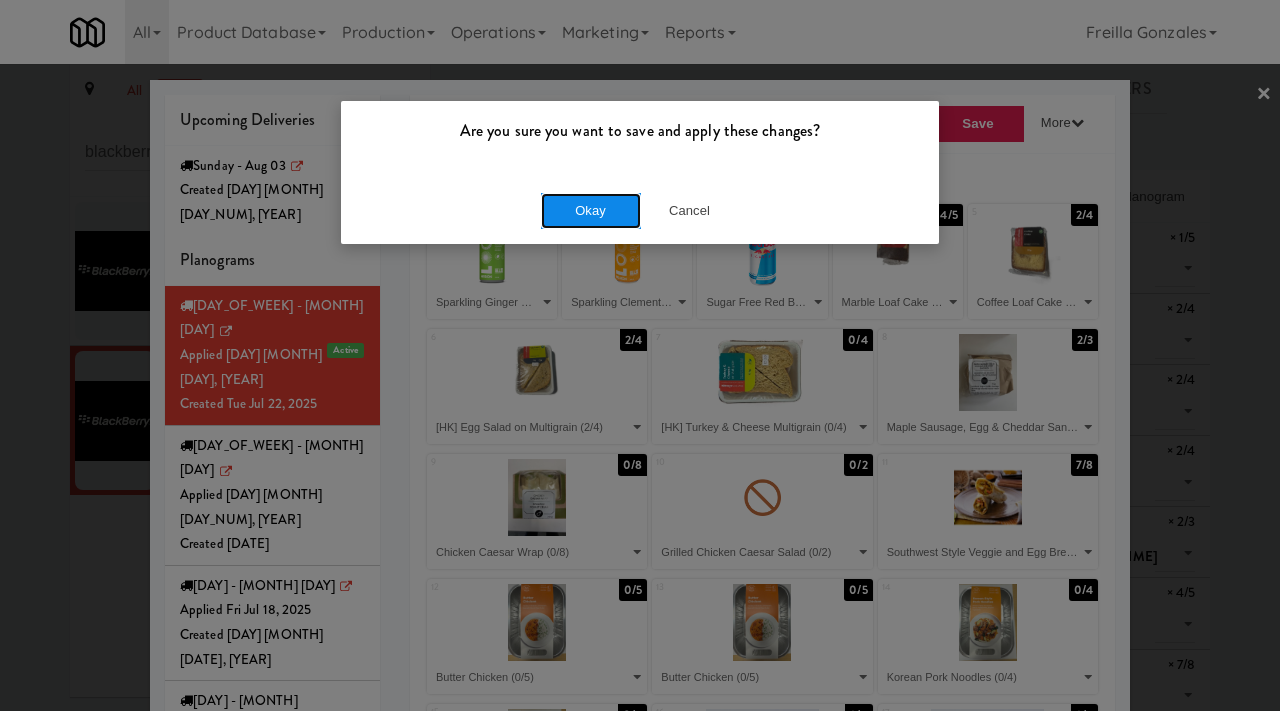 click on "Okay" at bounding box center [591, 211] 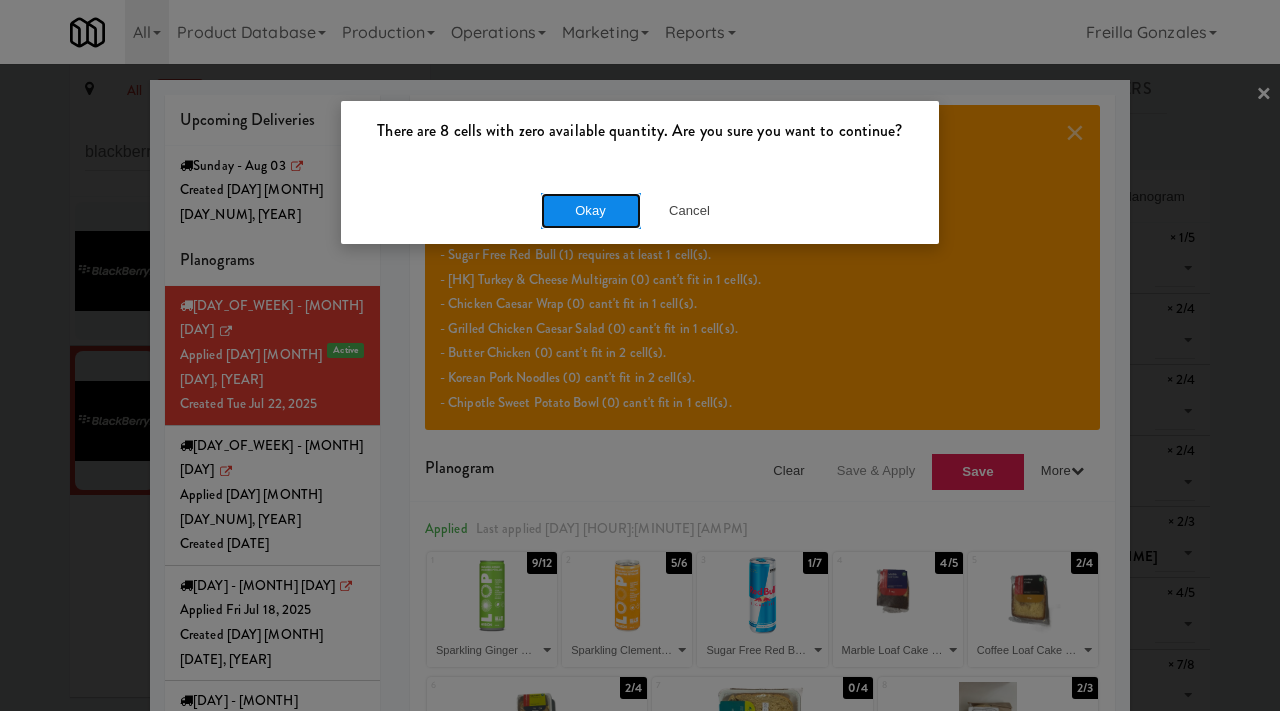 click on "Okay" at bounding box center [591, 211] 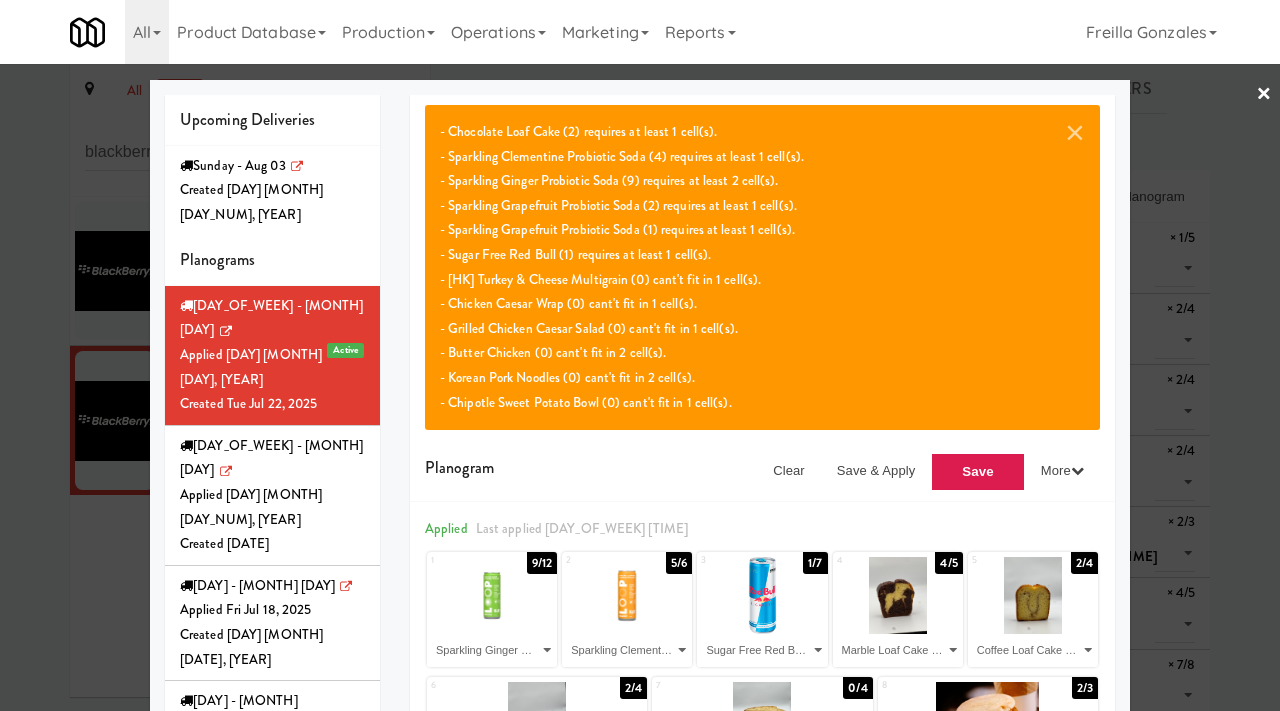 click at bounding box center (640, 355) 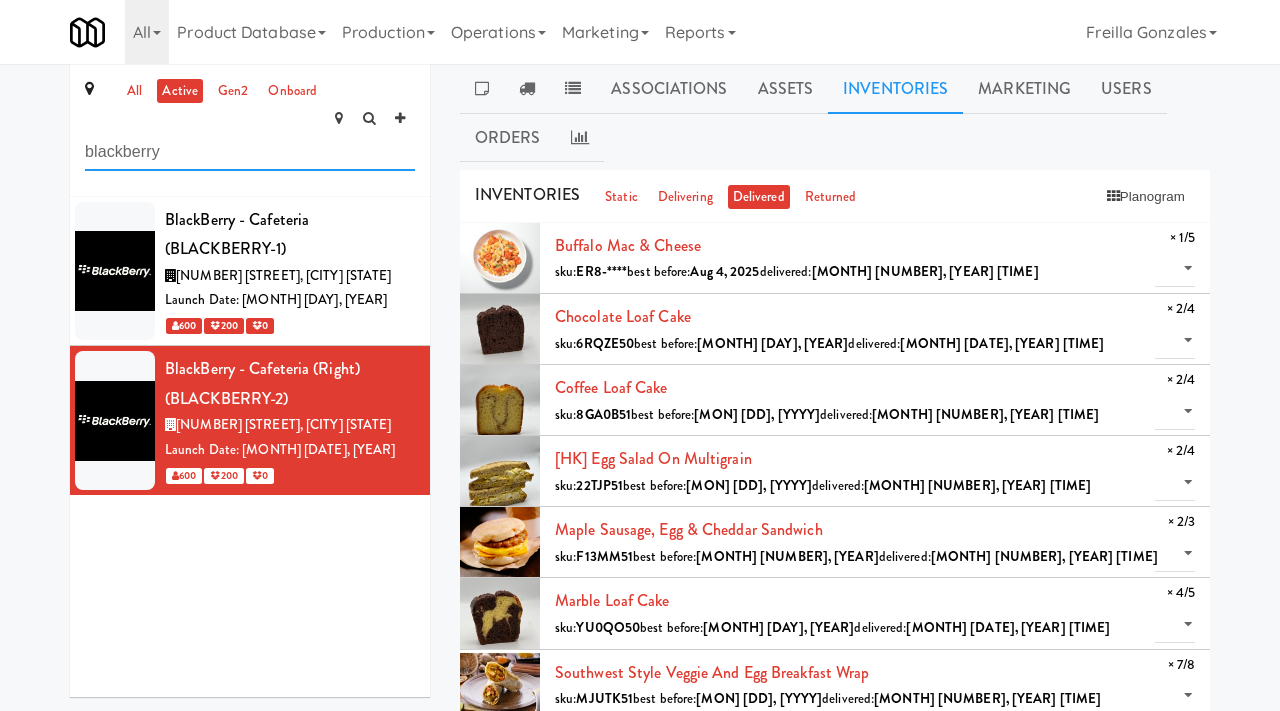 click on "blackberry" at bounding box center [250, 152] 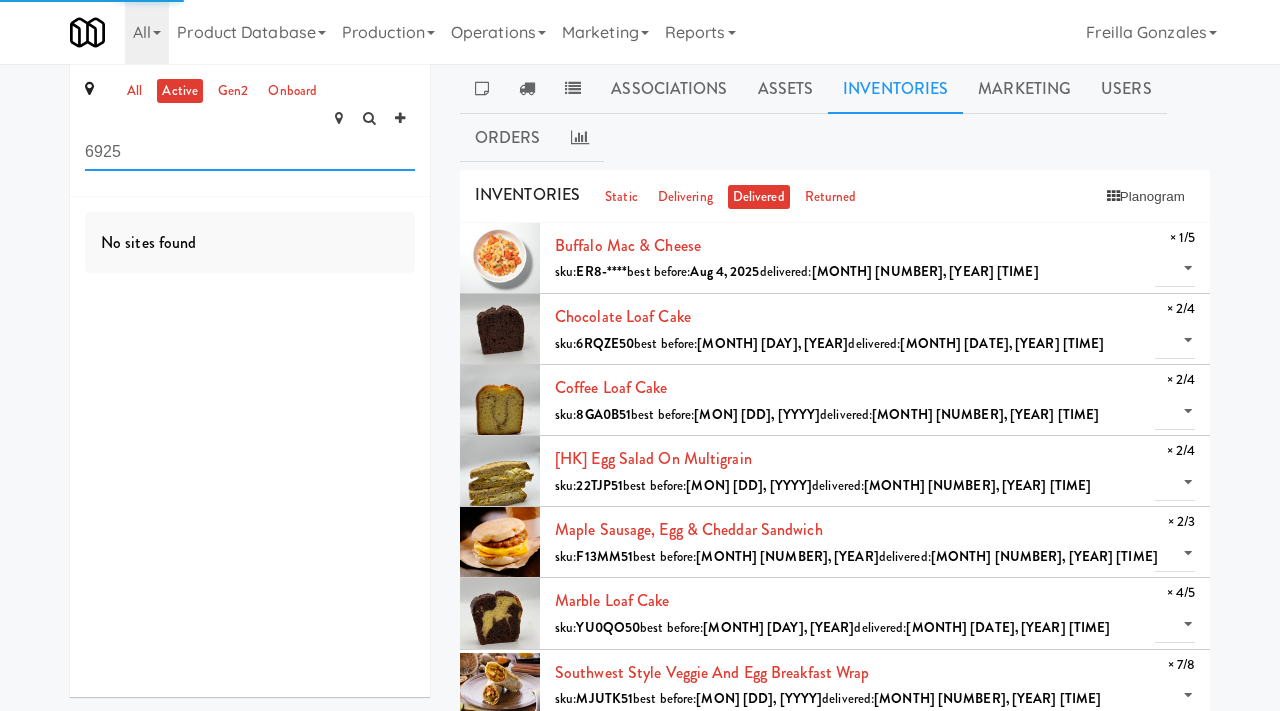 type on "6925" 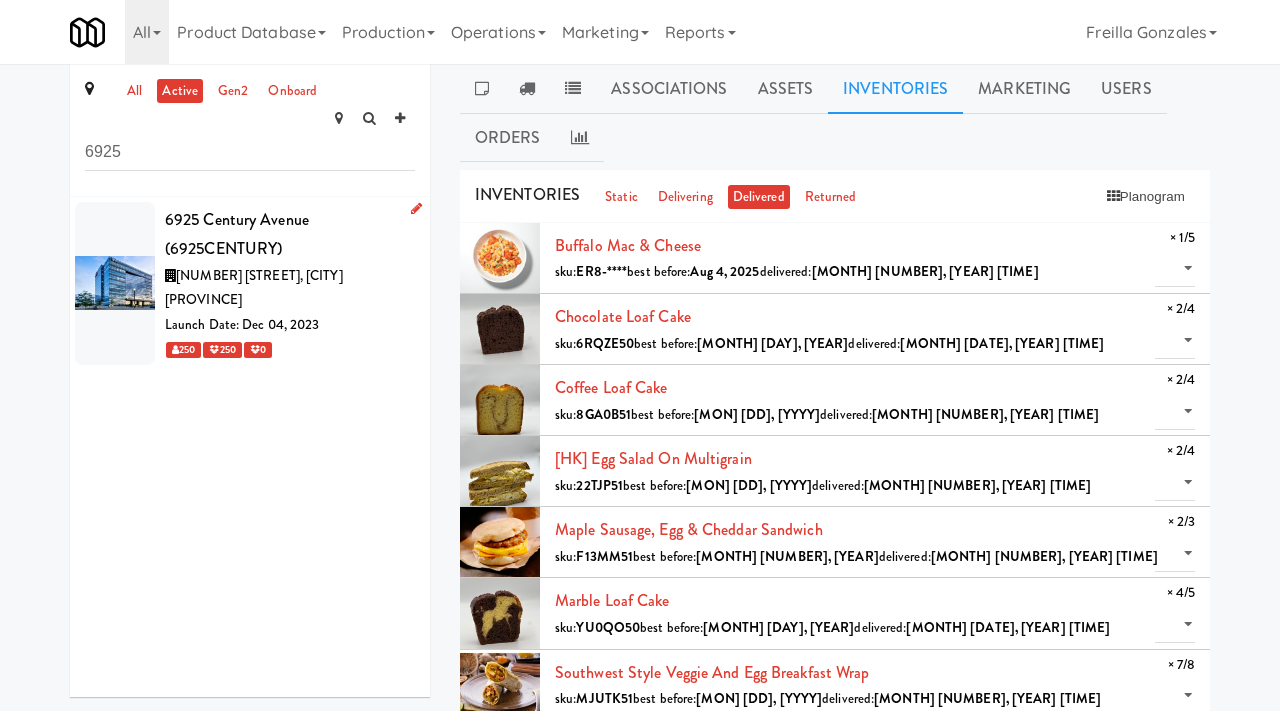 click on "6925 Century Avenue (6925CENTURY)" at bounding box center [290, 234] 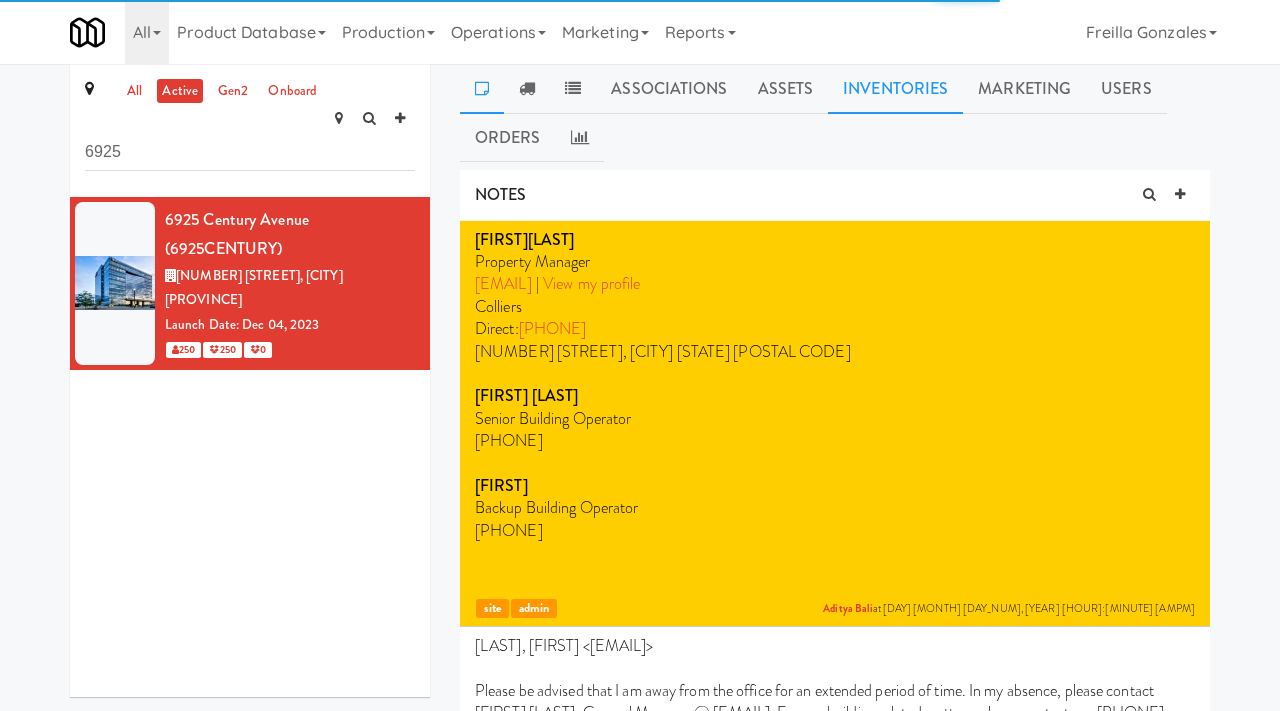 click on "Inventories" at bounding box center (895, 89) 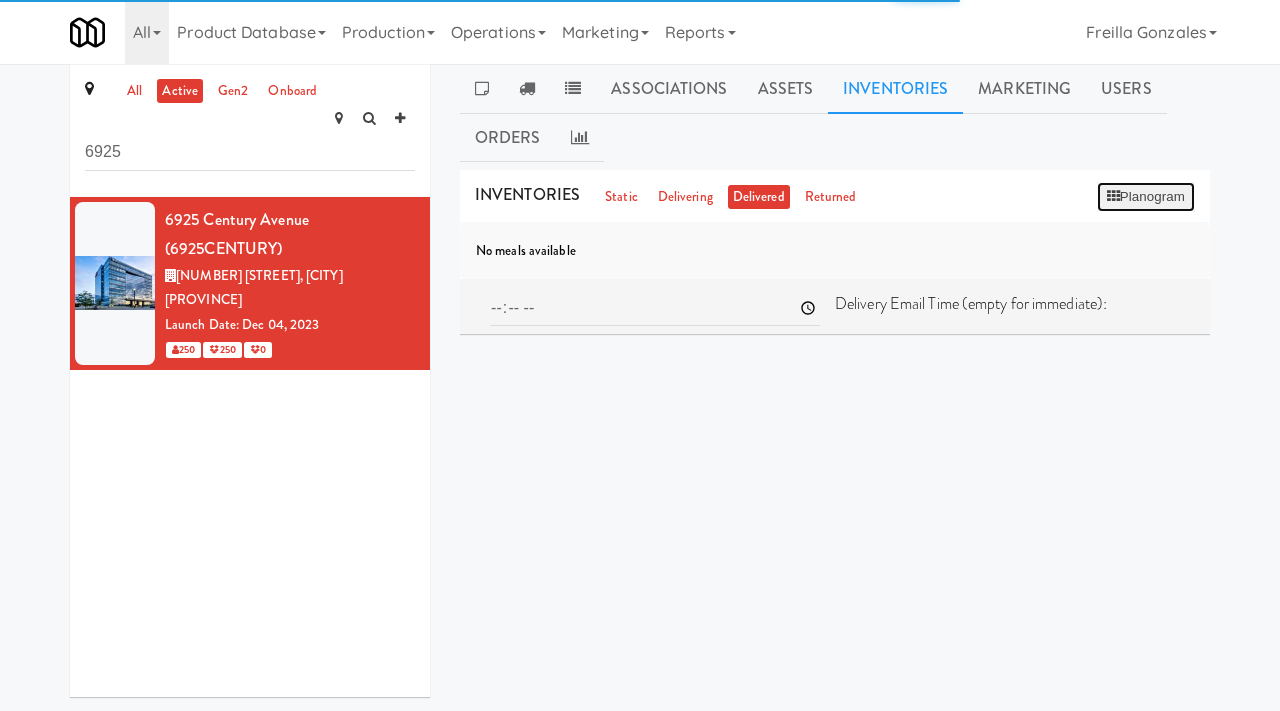 click on "Planogram" at bounding box center [1146, 197] 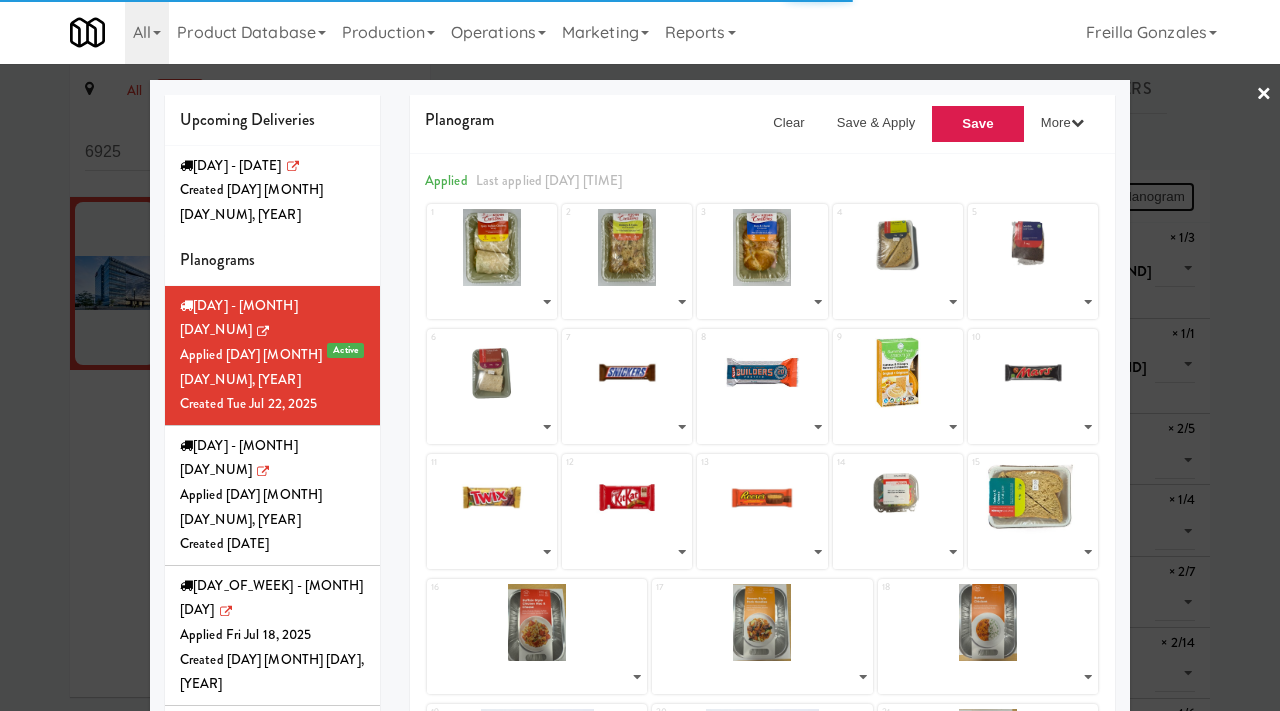 select on "number:256926" 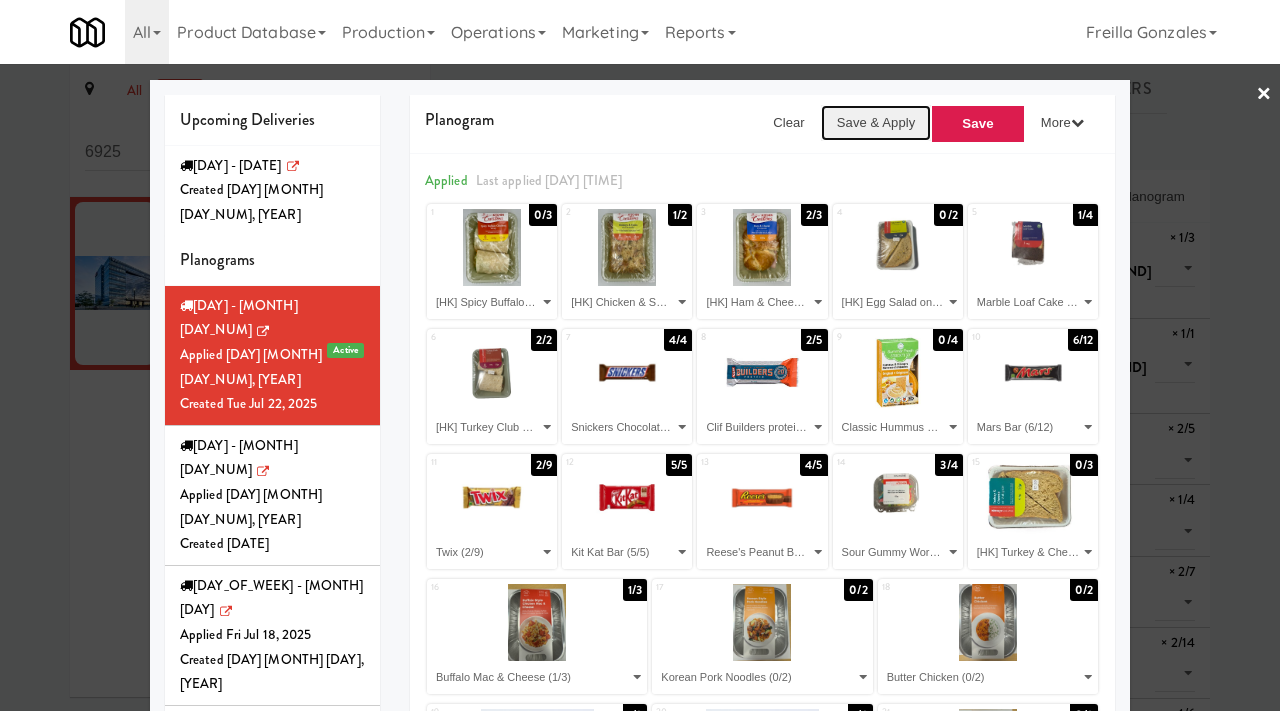 click on "Save & Apply" at bounding box center (876, 123) 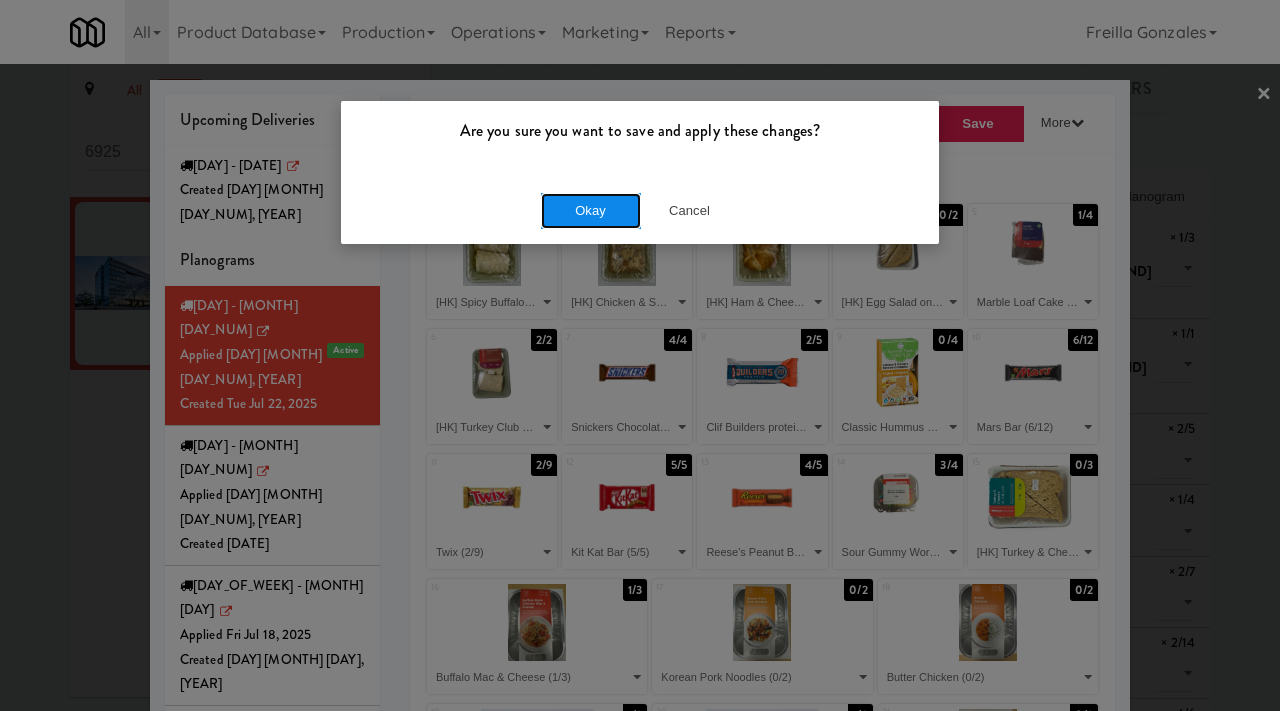 click on "Okay" at bounding box center [591, 211] 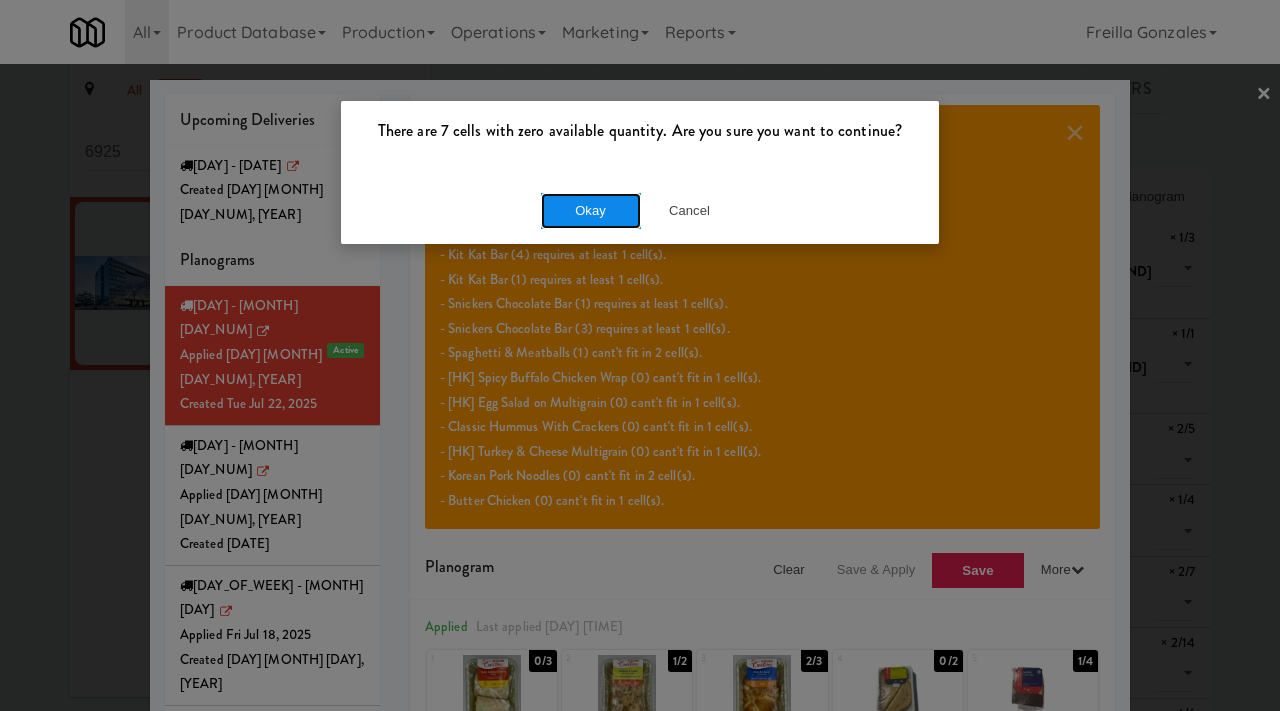 click on "Okay" at bounding box center [591, 211] 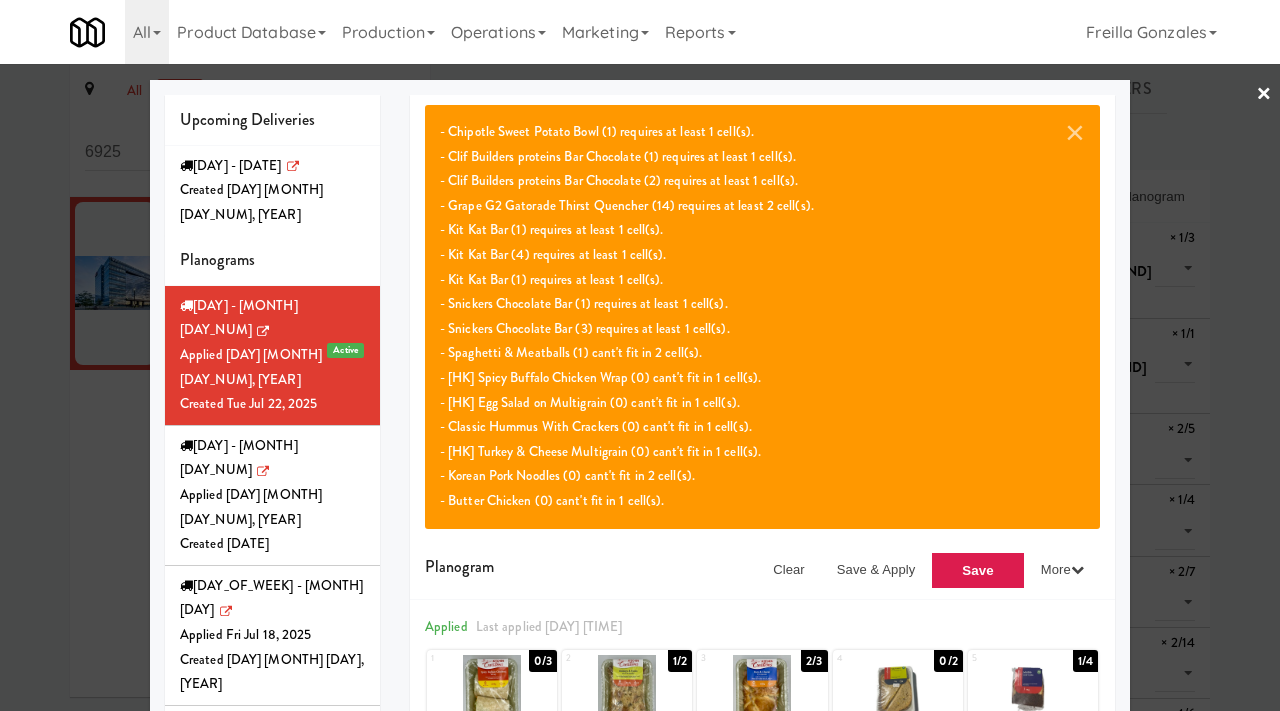 click at bounding box center (640, 355) 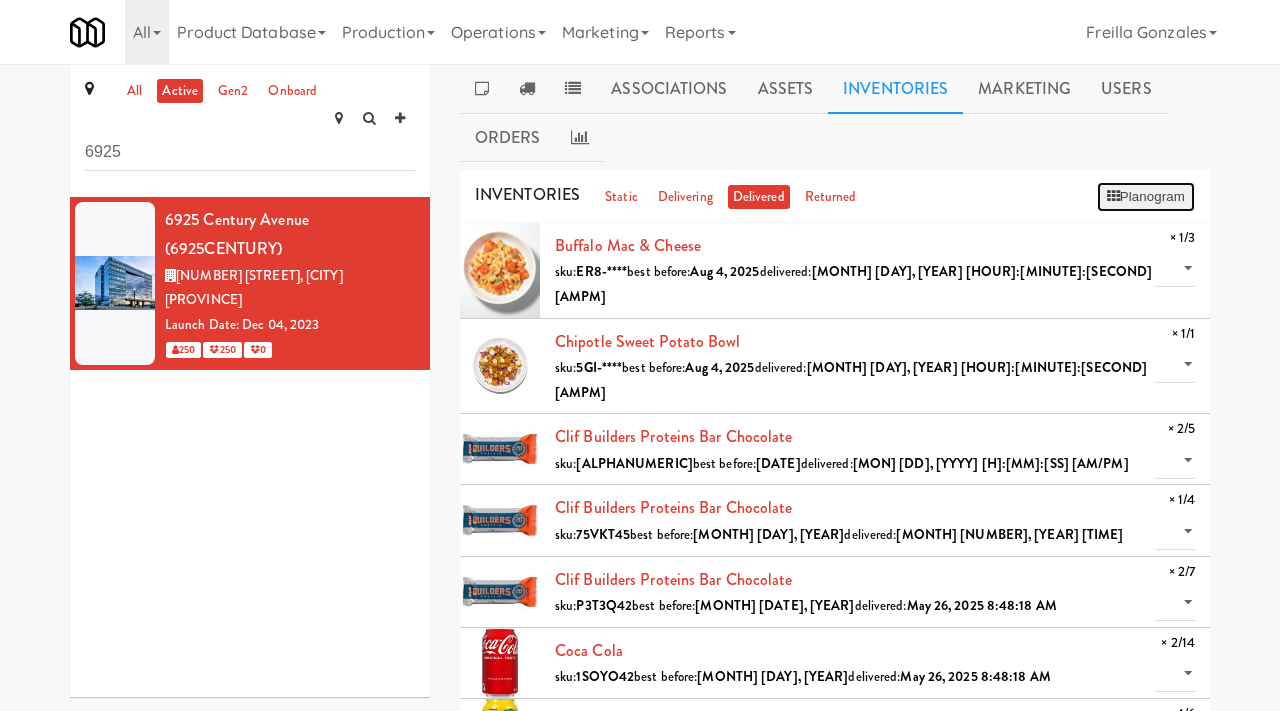 click on "Planogram" at bounding box center (1146, 197) 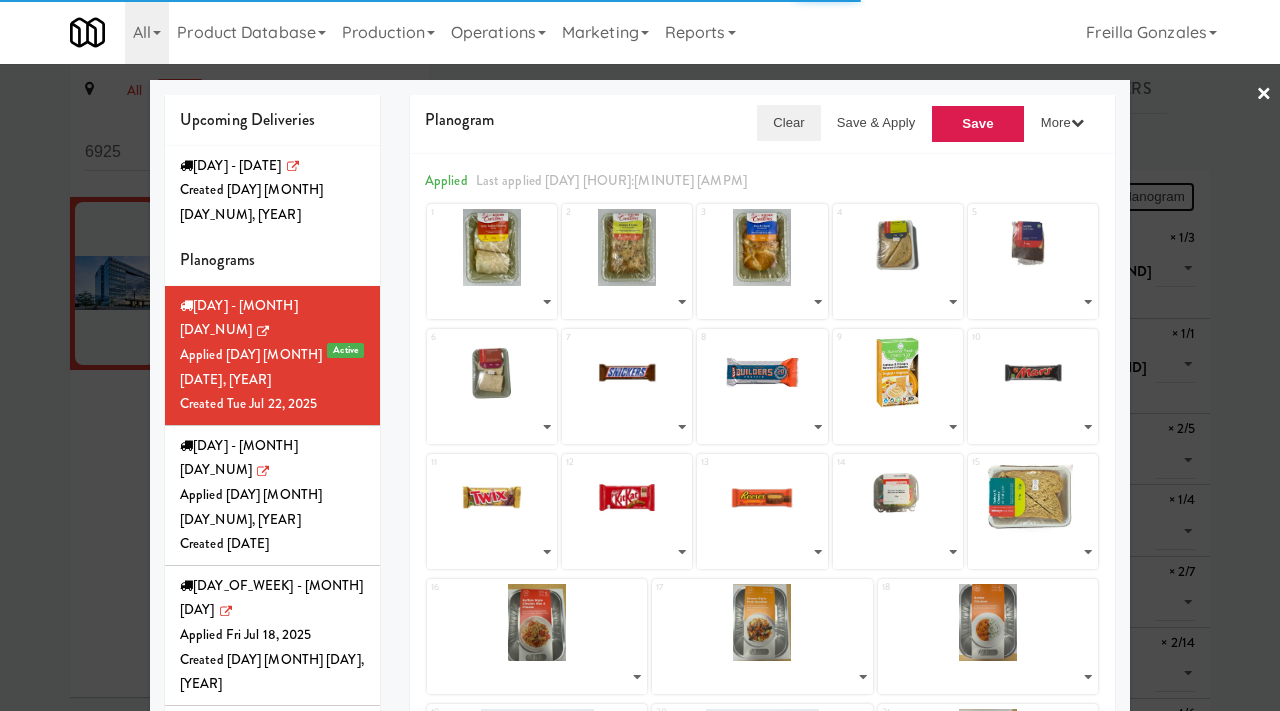 select on "number:256926" 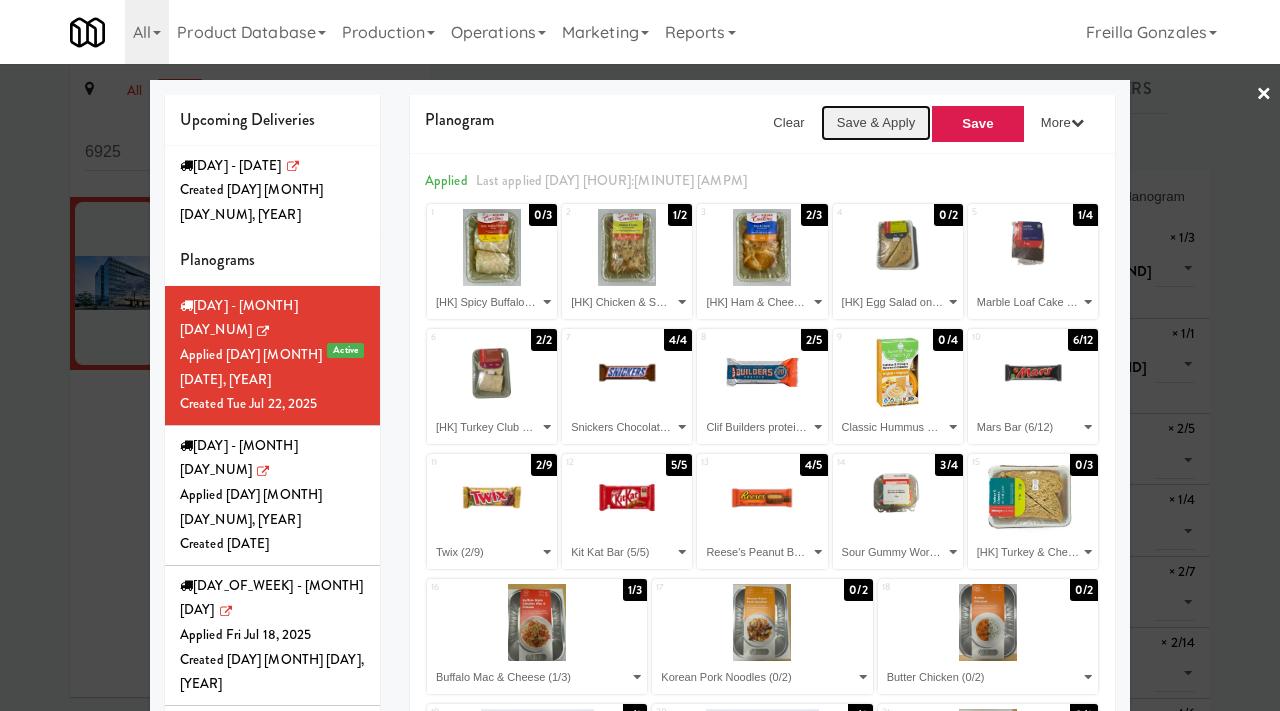 click on "Save & Apply" at bounding box center [876, 123] 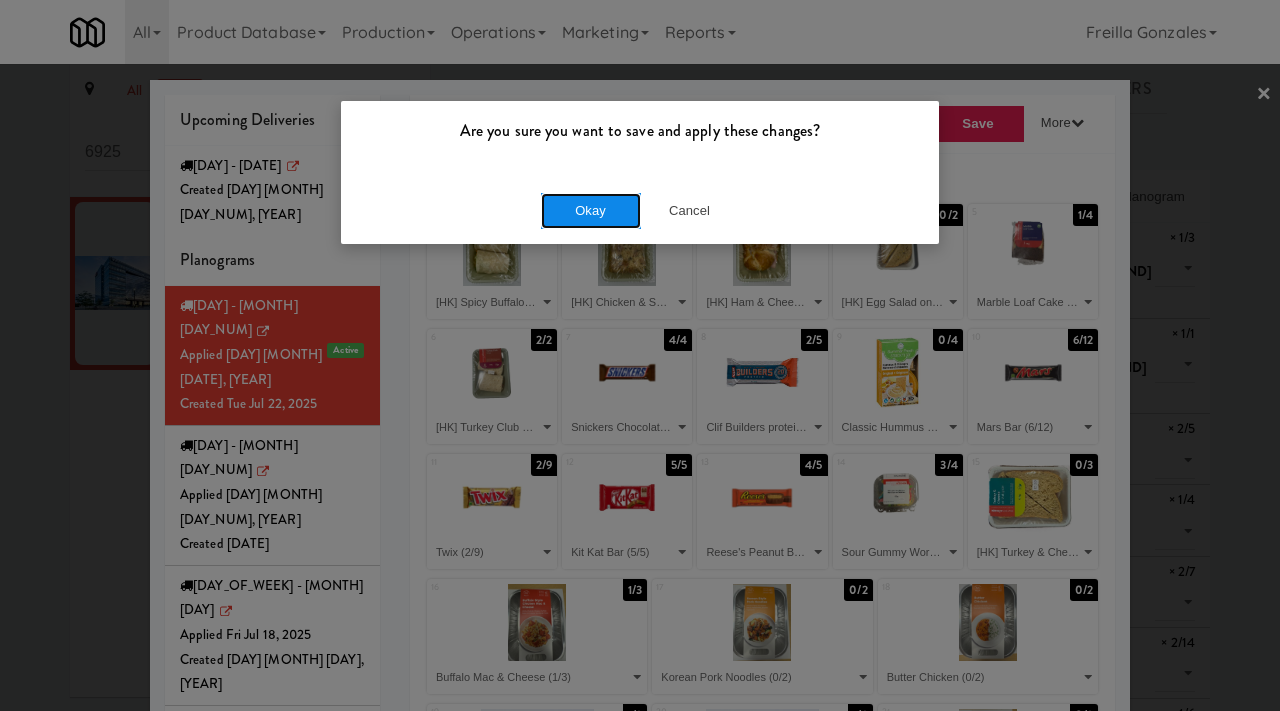 click on "Okay" at bounding box center (591, 211) 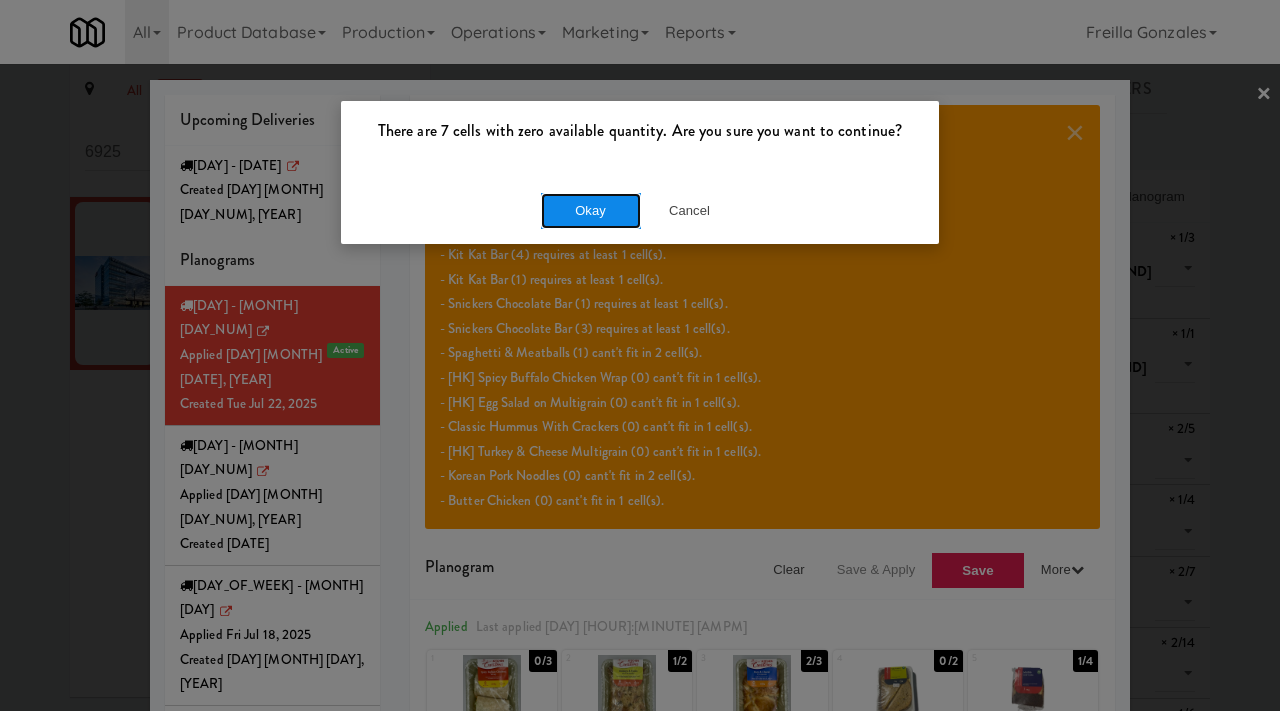 click on "Okay" at bounding box center [591, 211] 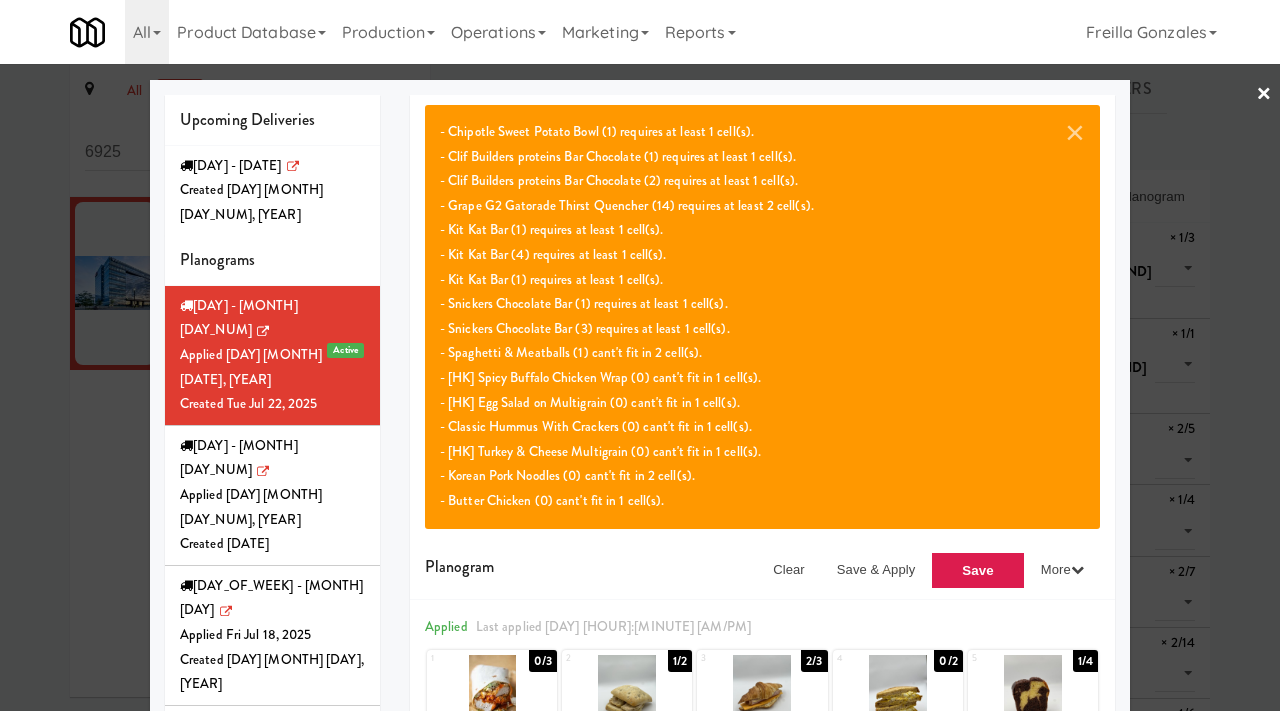 click at bounding box center (640, 355) 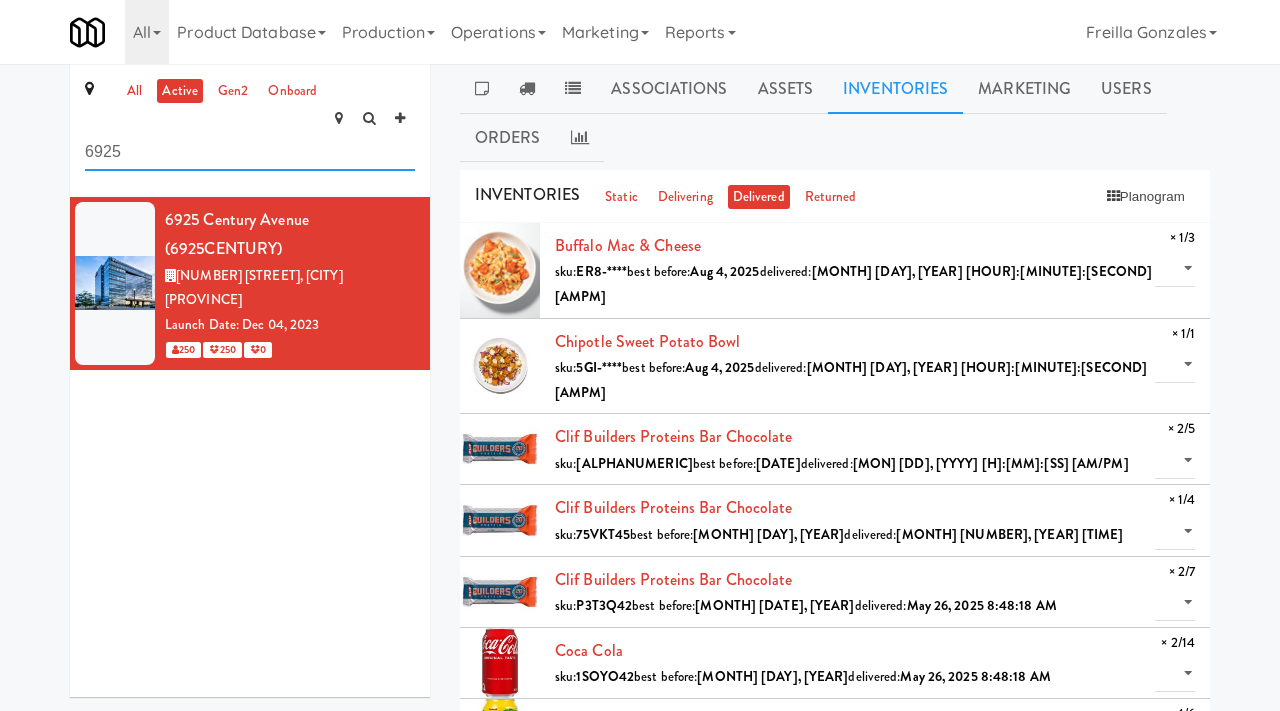 click on "6925" at bounding box center (250, 152) 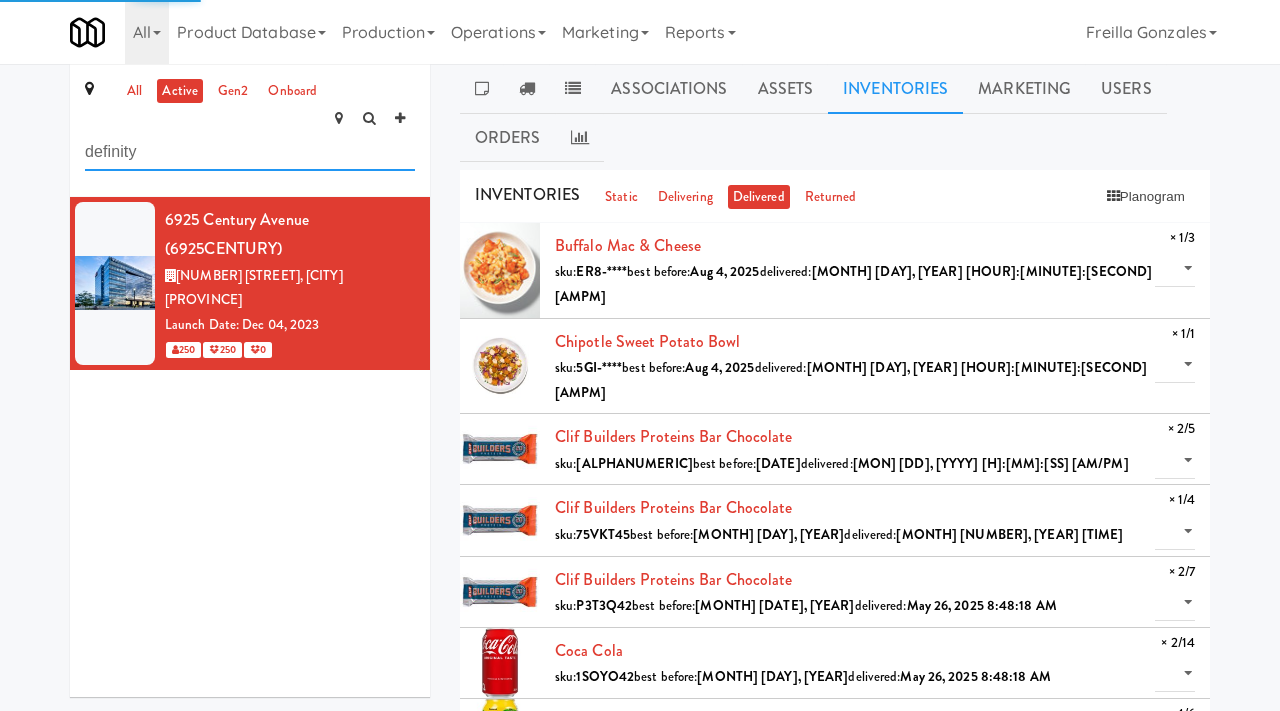 type on "definity" 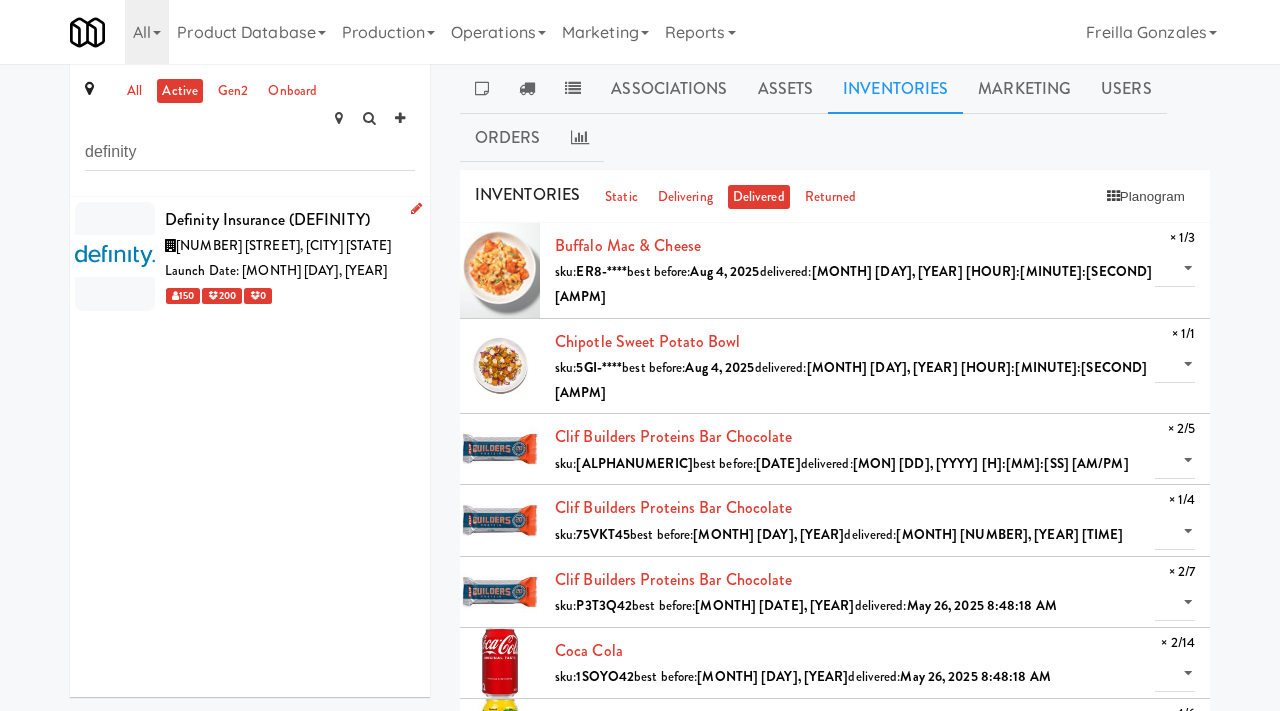 click on "Definity Insurance (DEFINITY)" at bounding box center (290, 220) 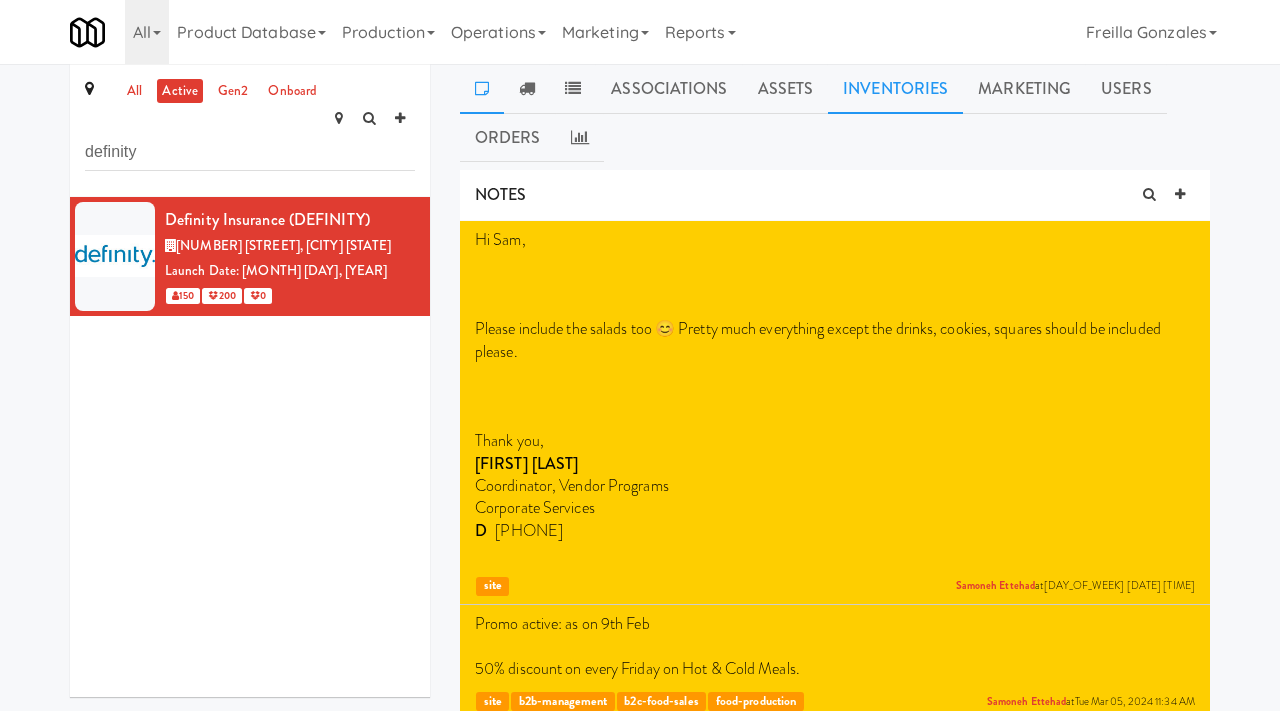 click on "Inventories" at bounding box center [895, 89] 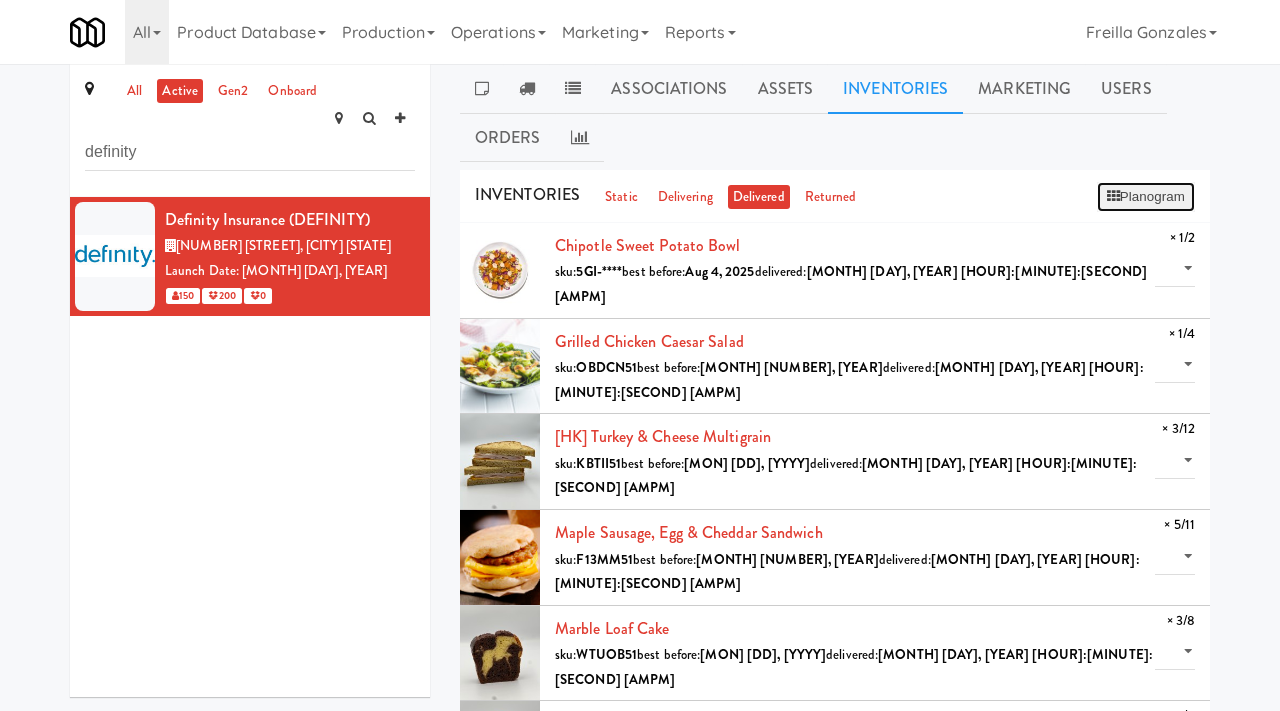 click at bounding box center [1113, 196] 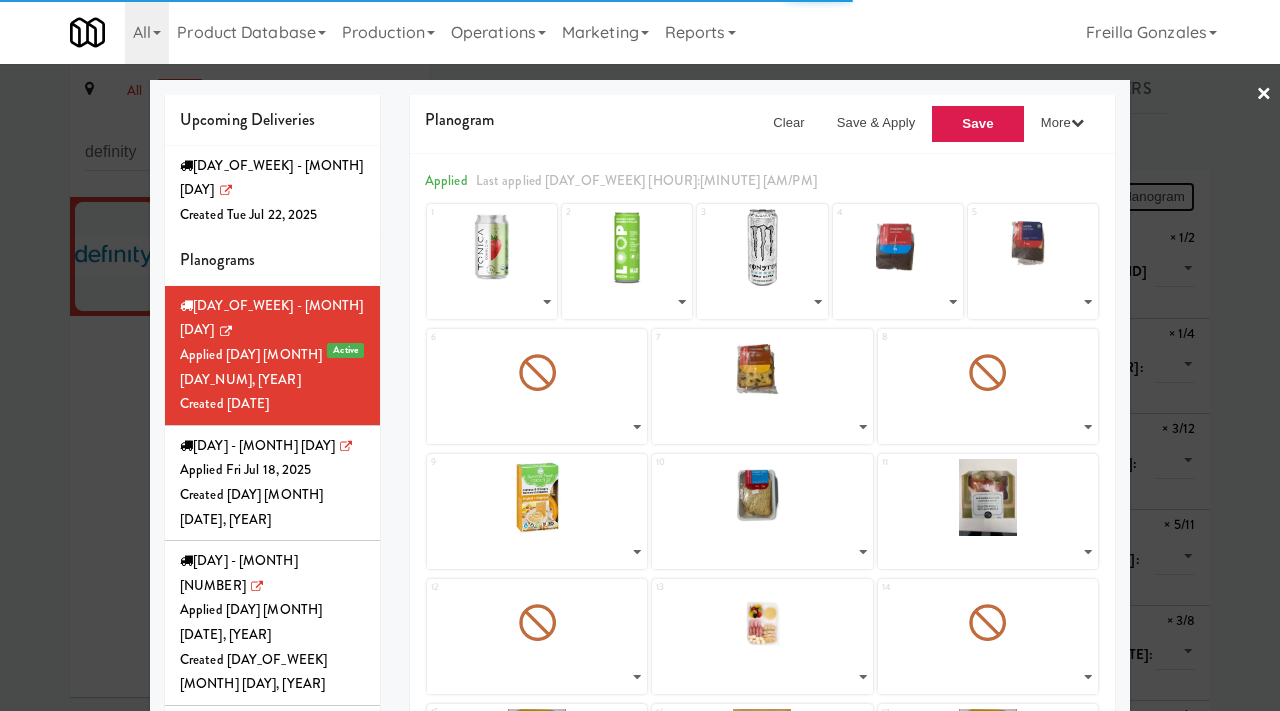 select on "number:[NUMBER]" 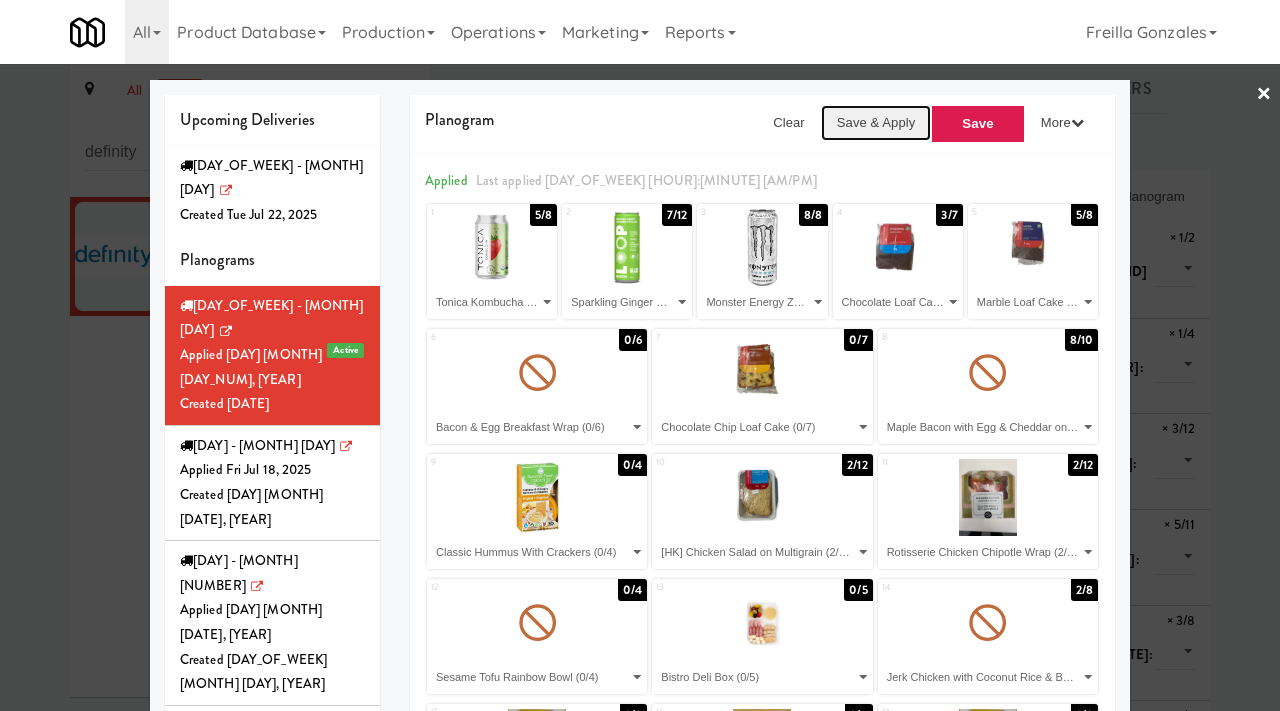click on "Save & Apply" at bounding box center (876, 123) 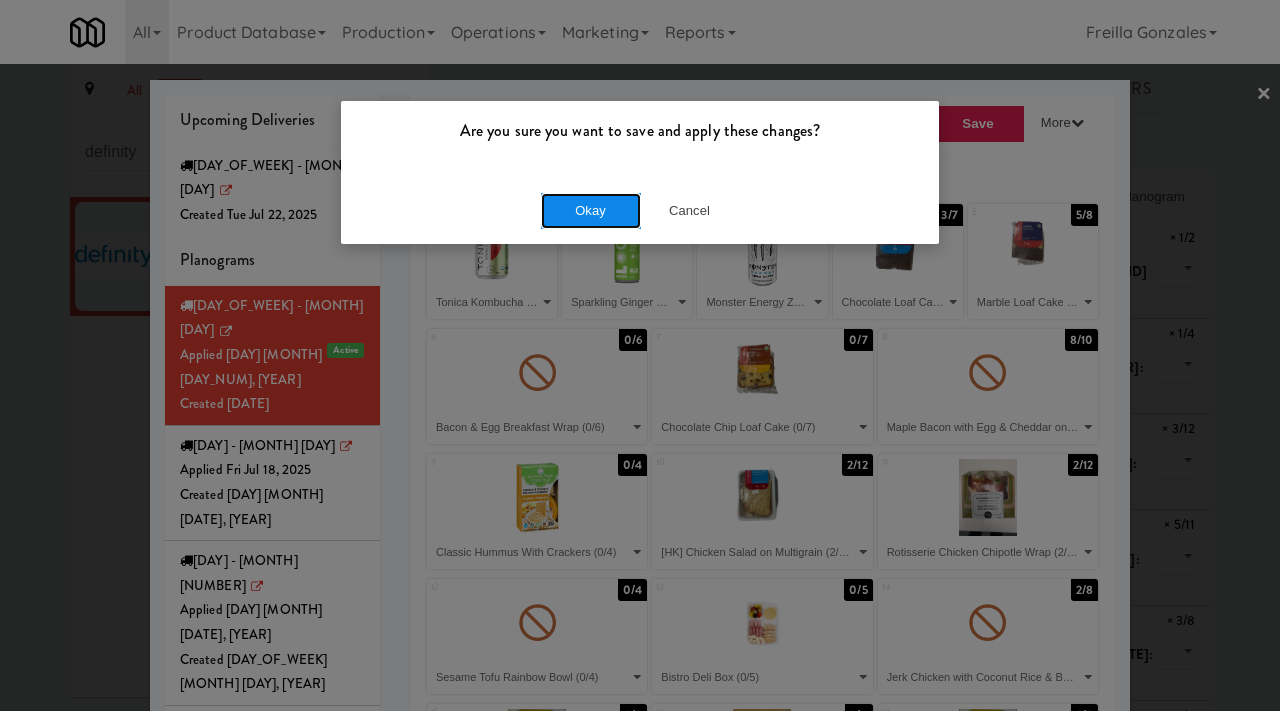 click on "Okay" at bounding box center (591, 211) 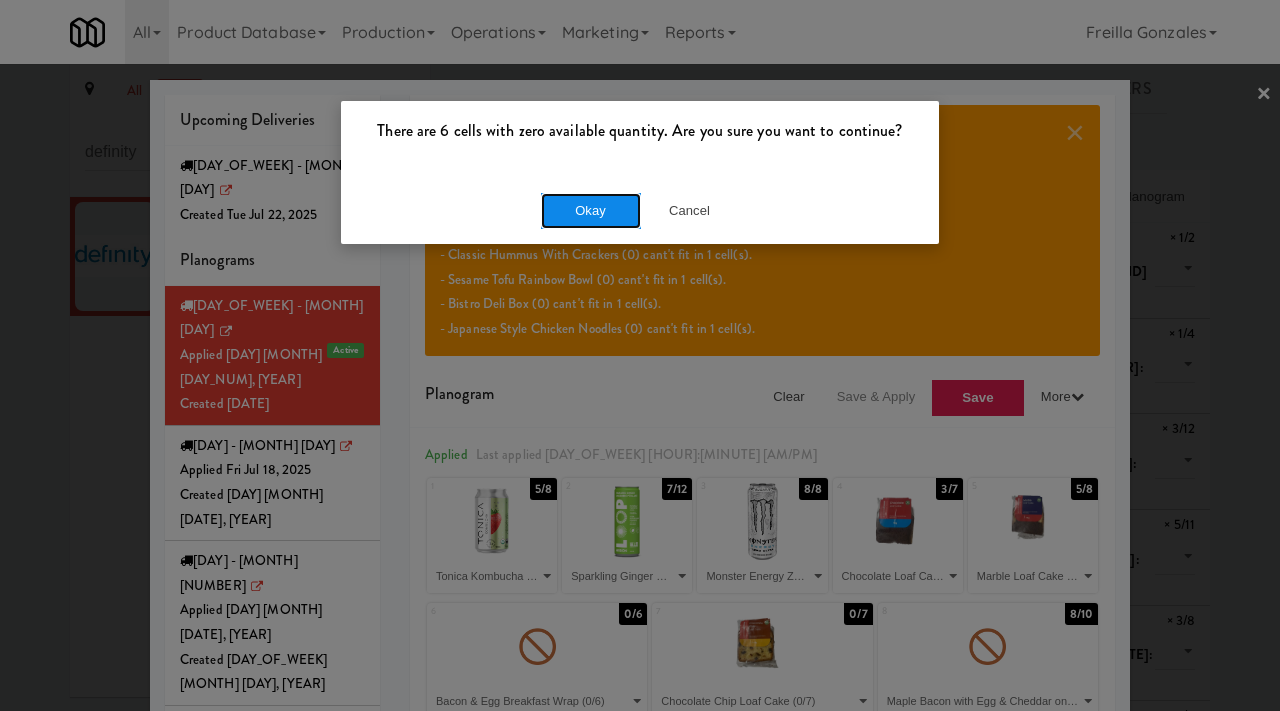 click on "Okay" at bounding box center (591, 211) 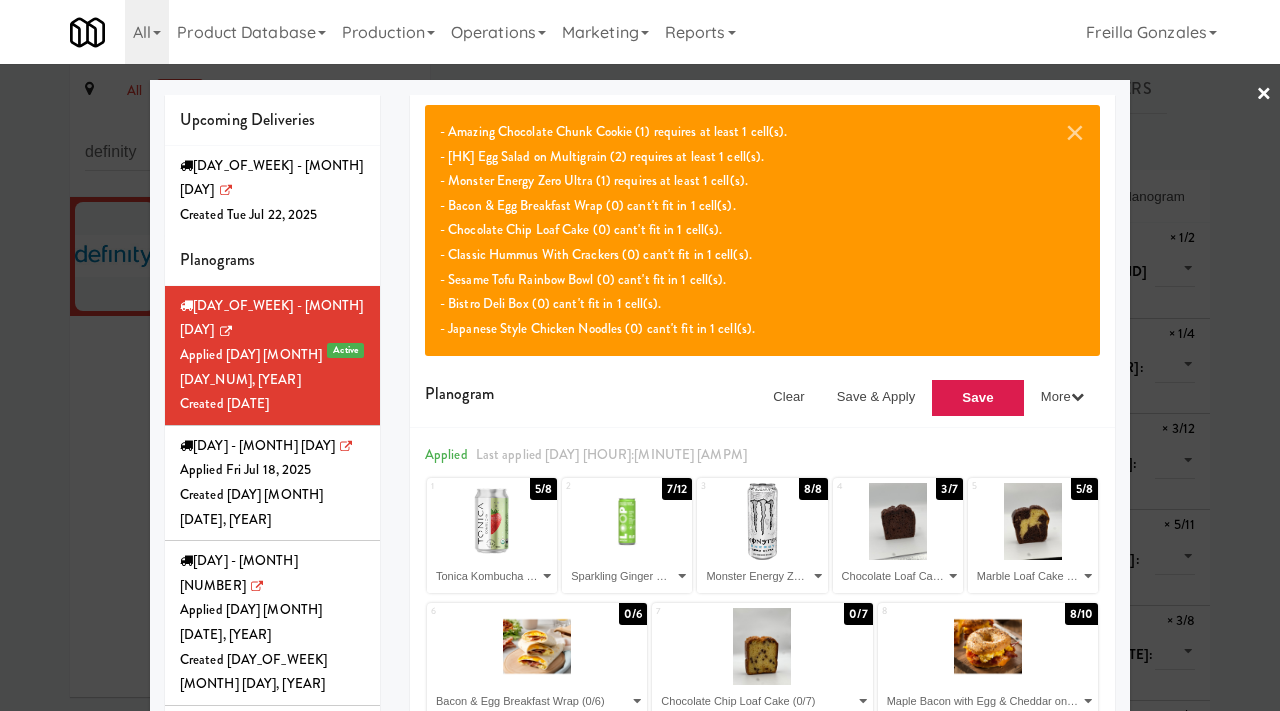 click at bounding box center [640, 355] 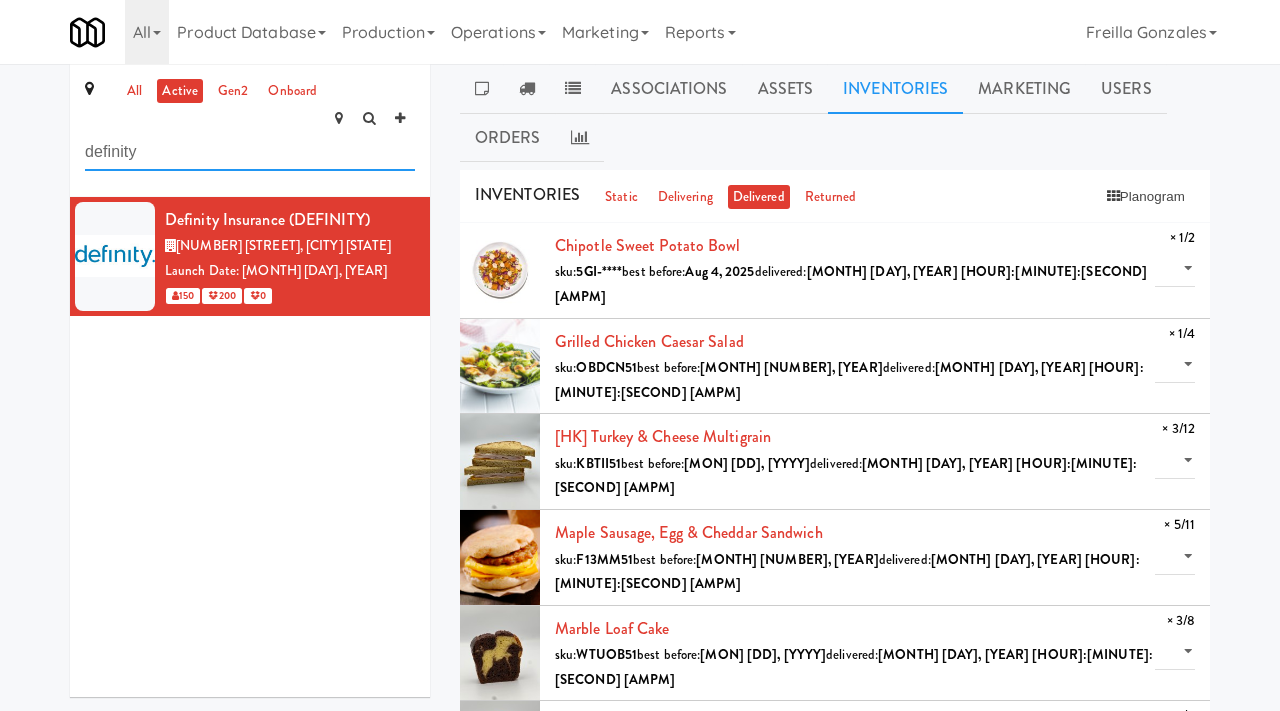 click on "definity" at bounding box center (250, 152) 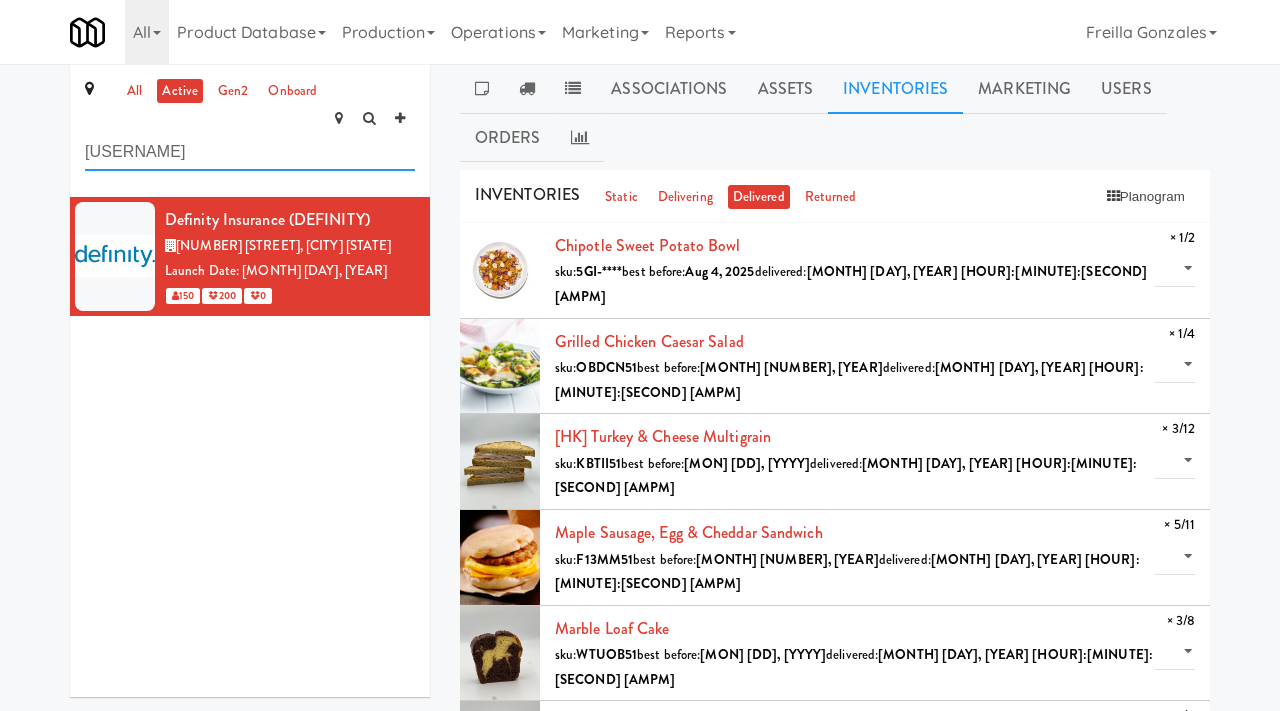 type on "[USERNAME]" 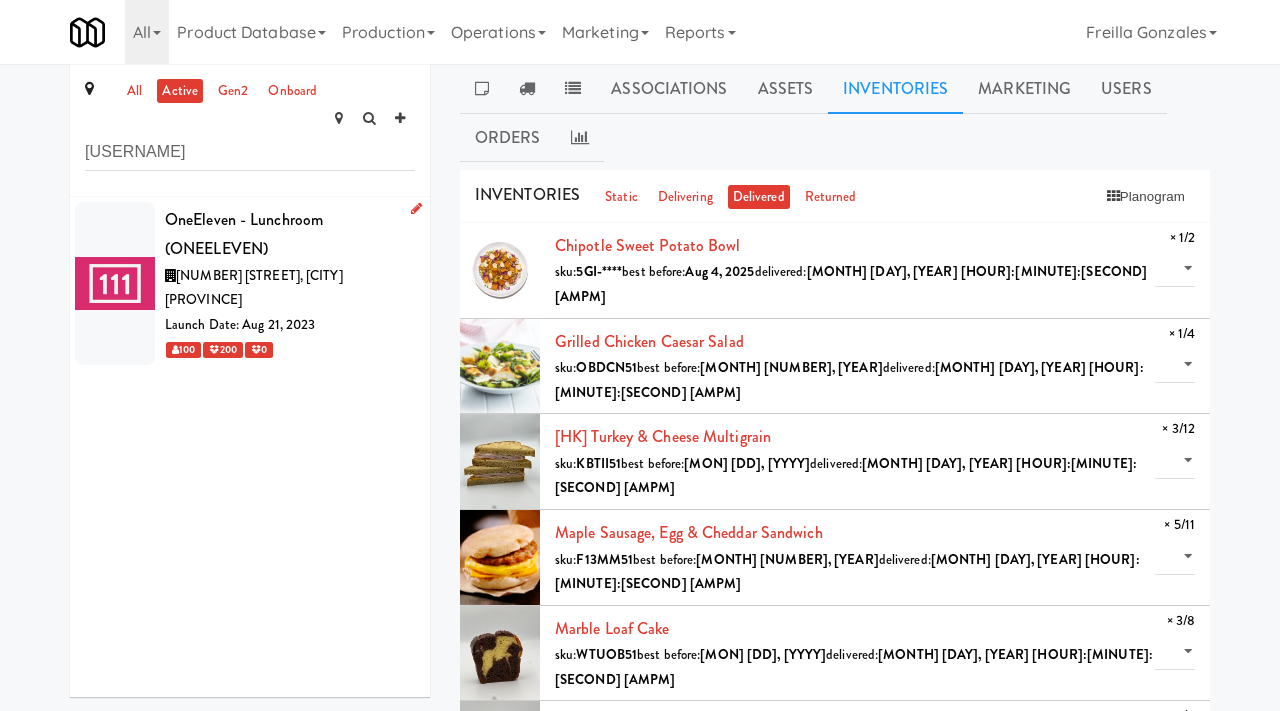 click on "OneEleven - Lunchroom (ONEELEVEN)" at bounding box center [290, 234] 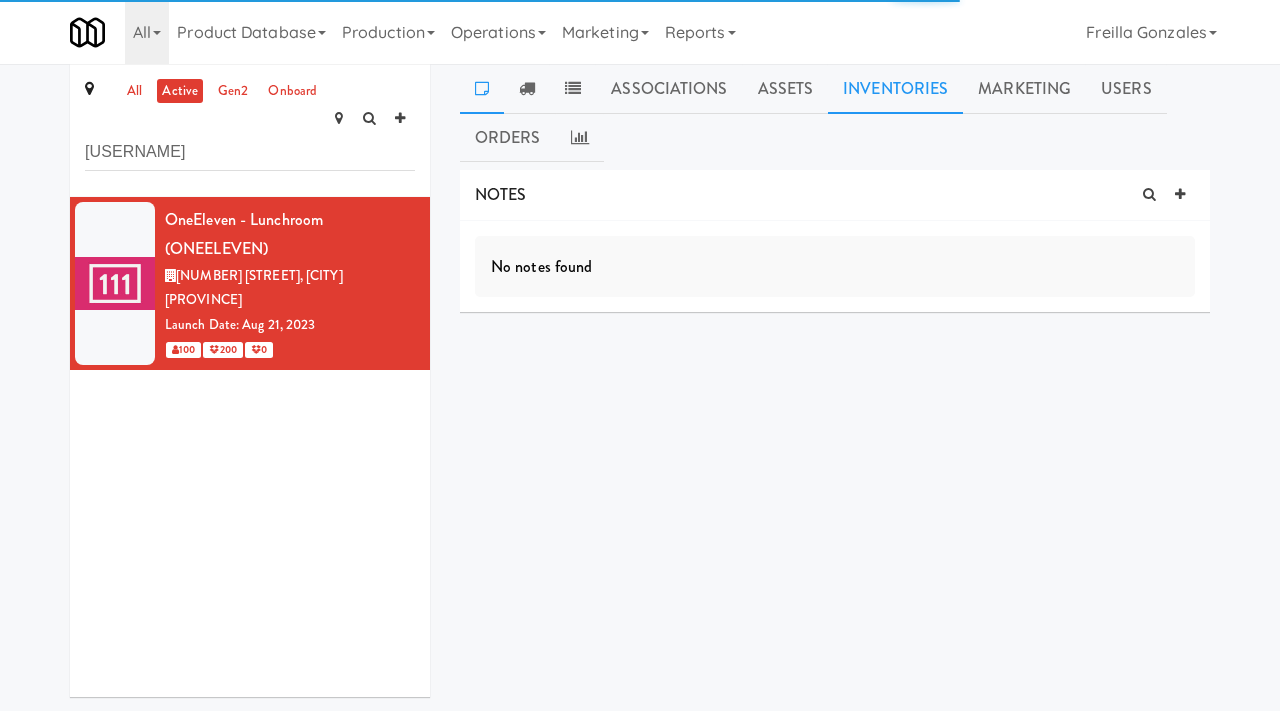 click on "Inventories" at bounding box center (895, 89) 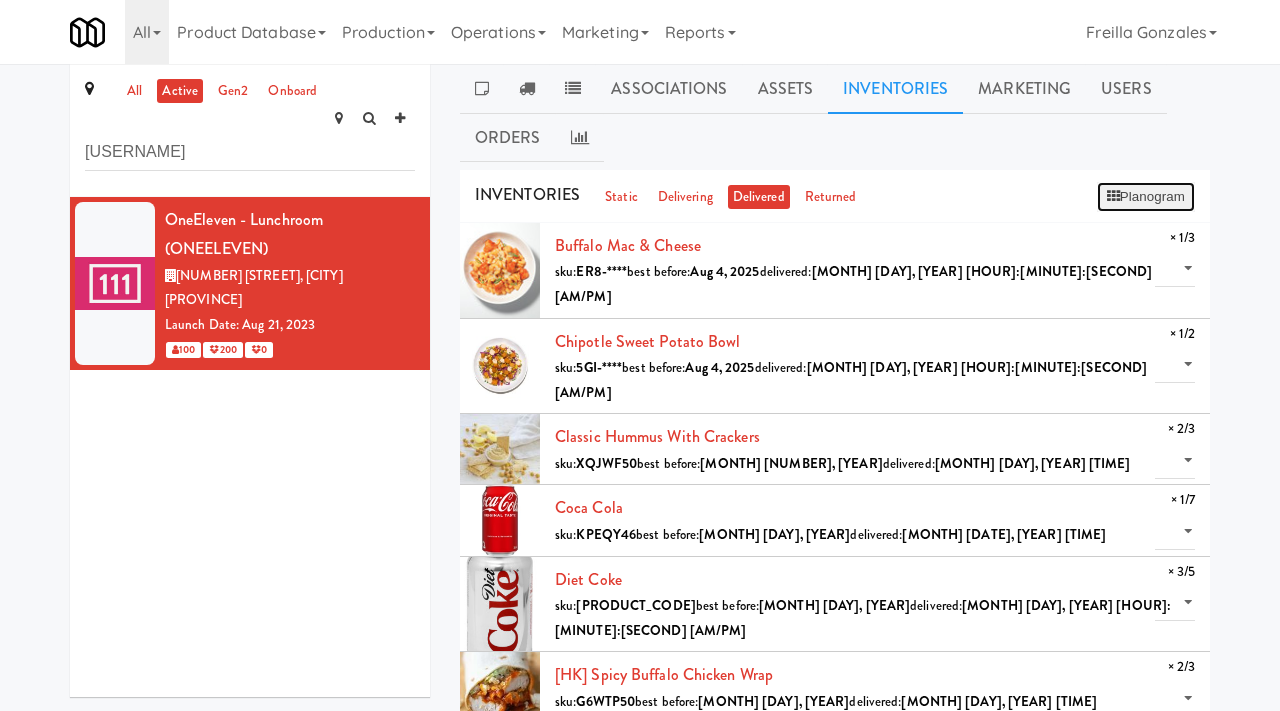 click on "Planogram" at bounding box center (1146, 197) 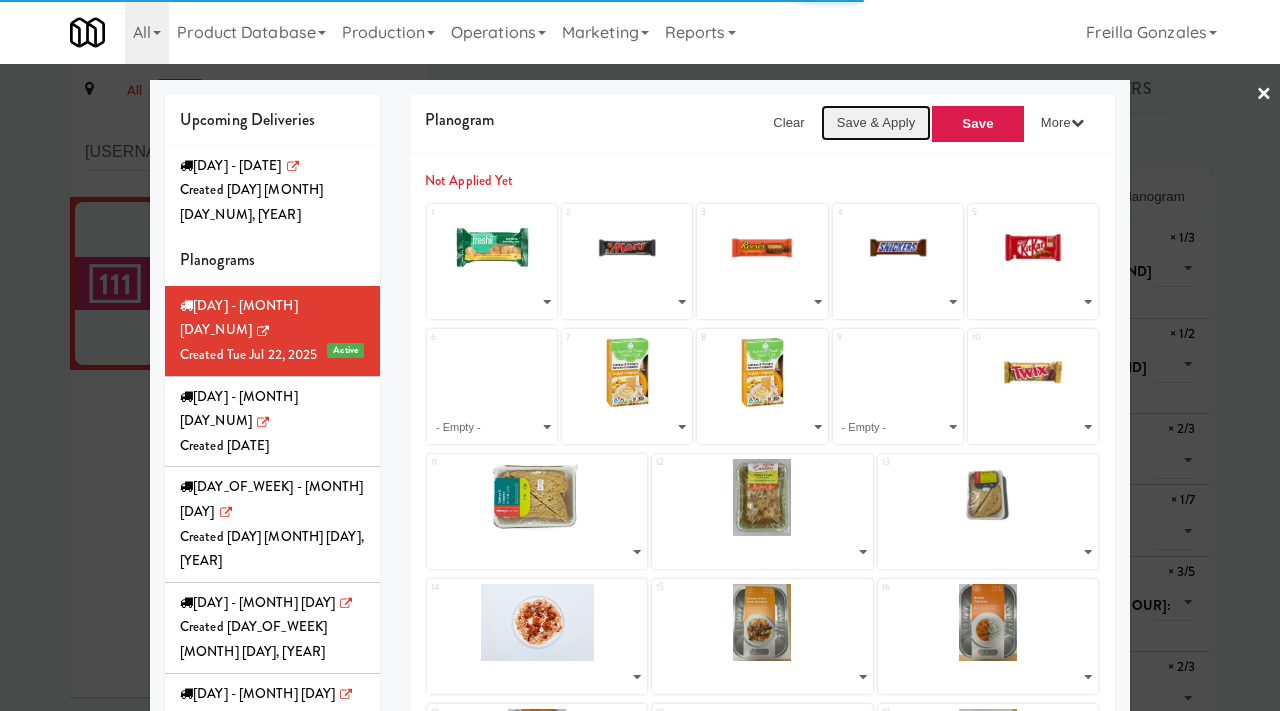 click on "Save & Apply" at bounding box center (876, 123) 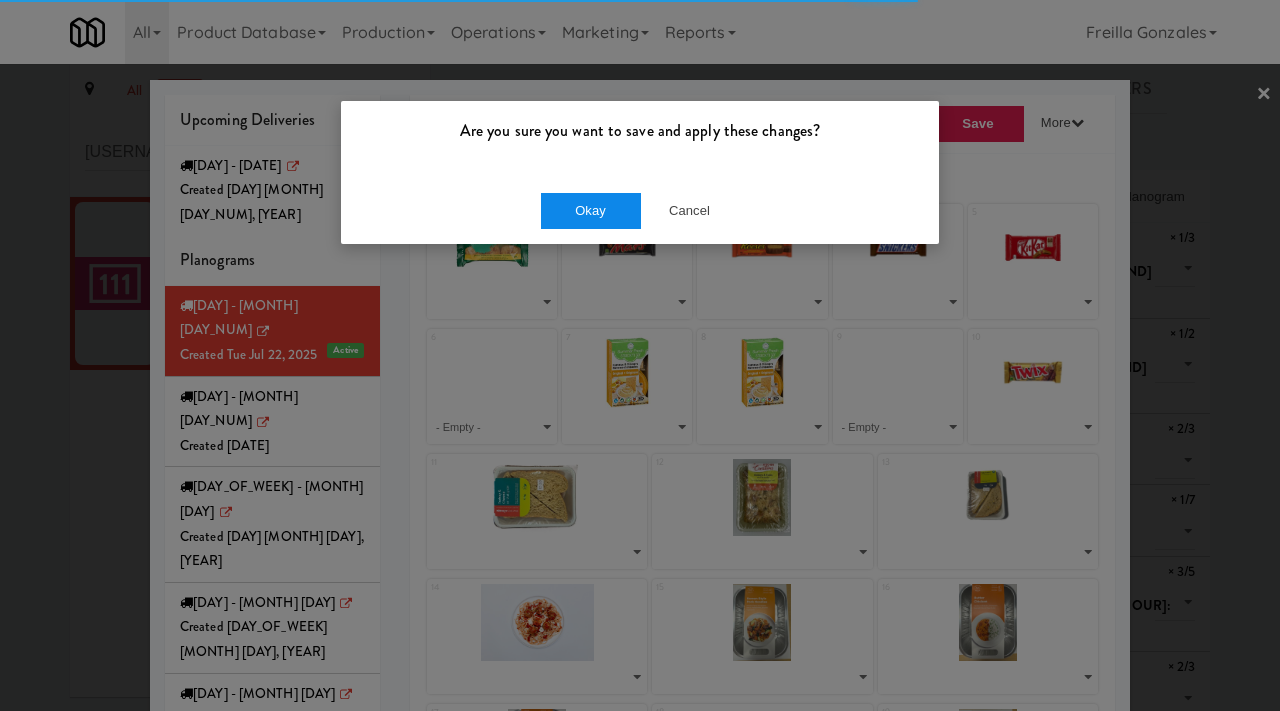 select on "number:[NUMBER]" 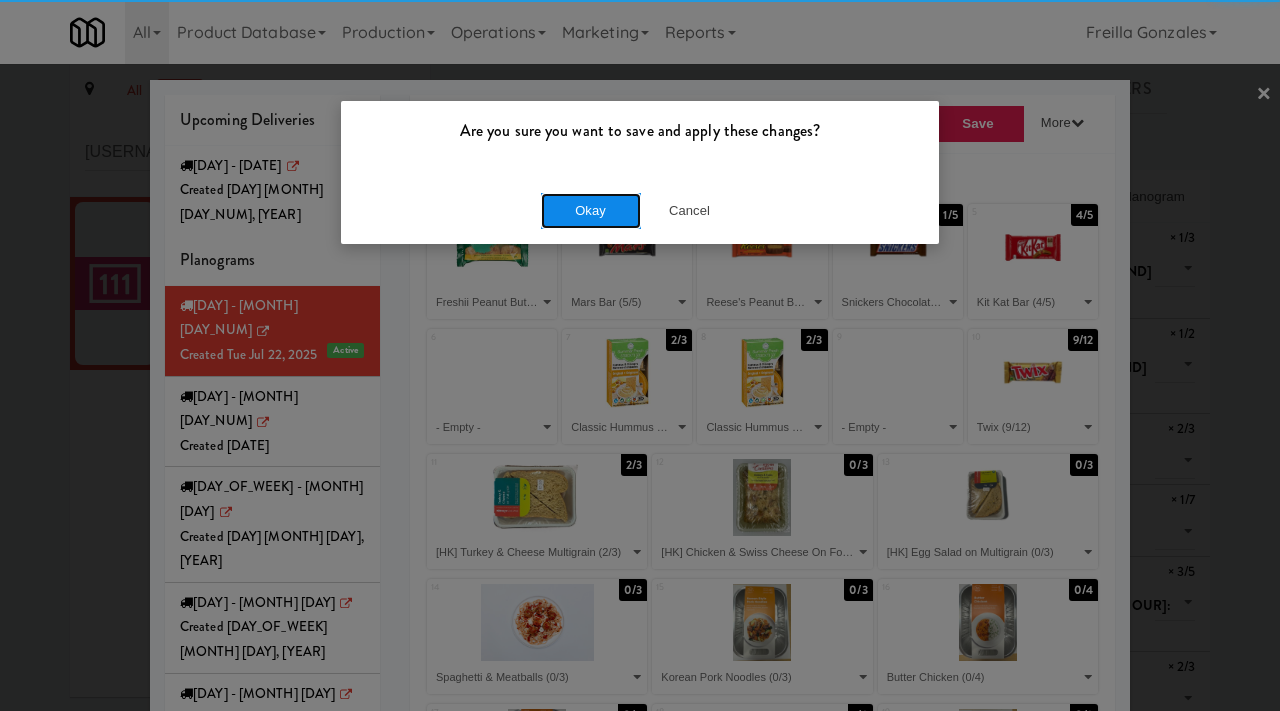 click on "Okay" at bounding box center [591, 211] 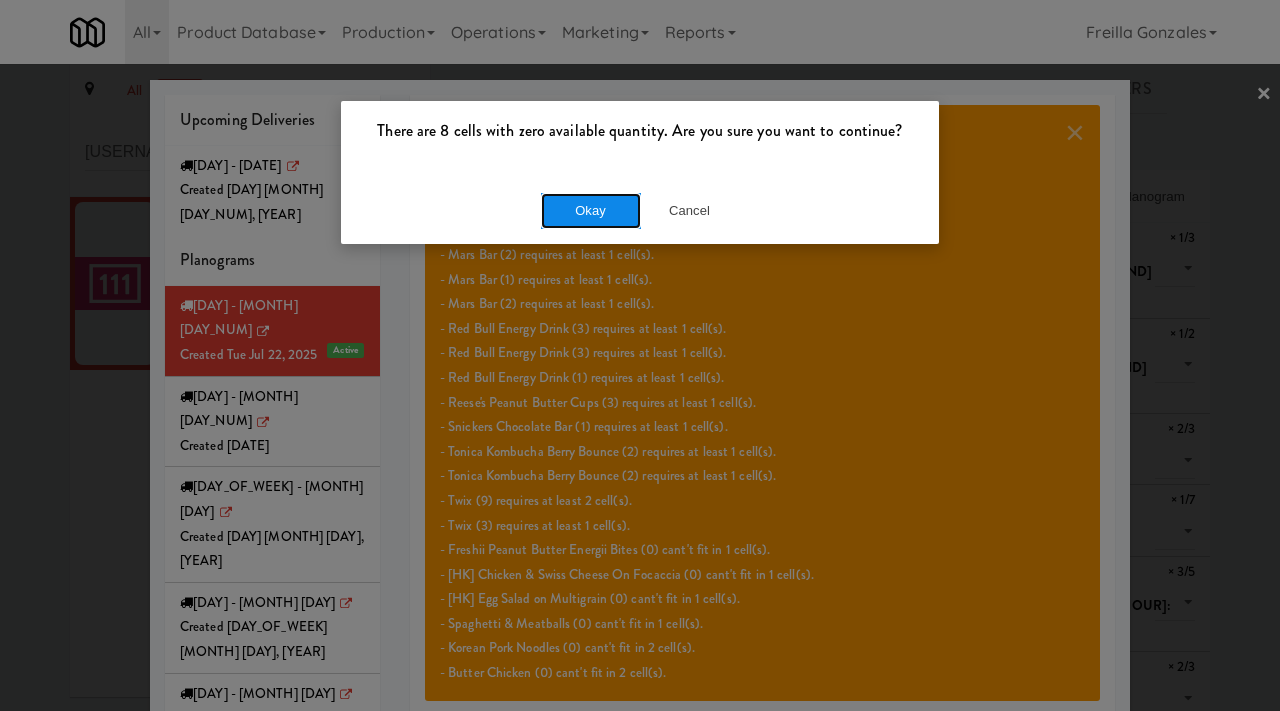 click on "Okay" at bounding box center (591, 211) 